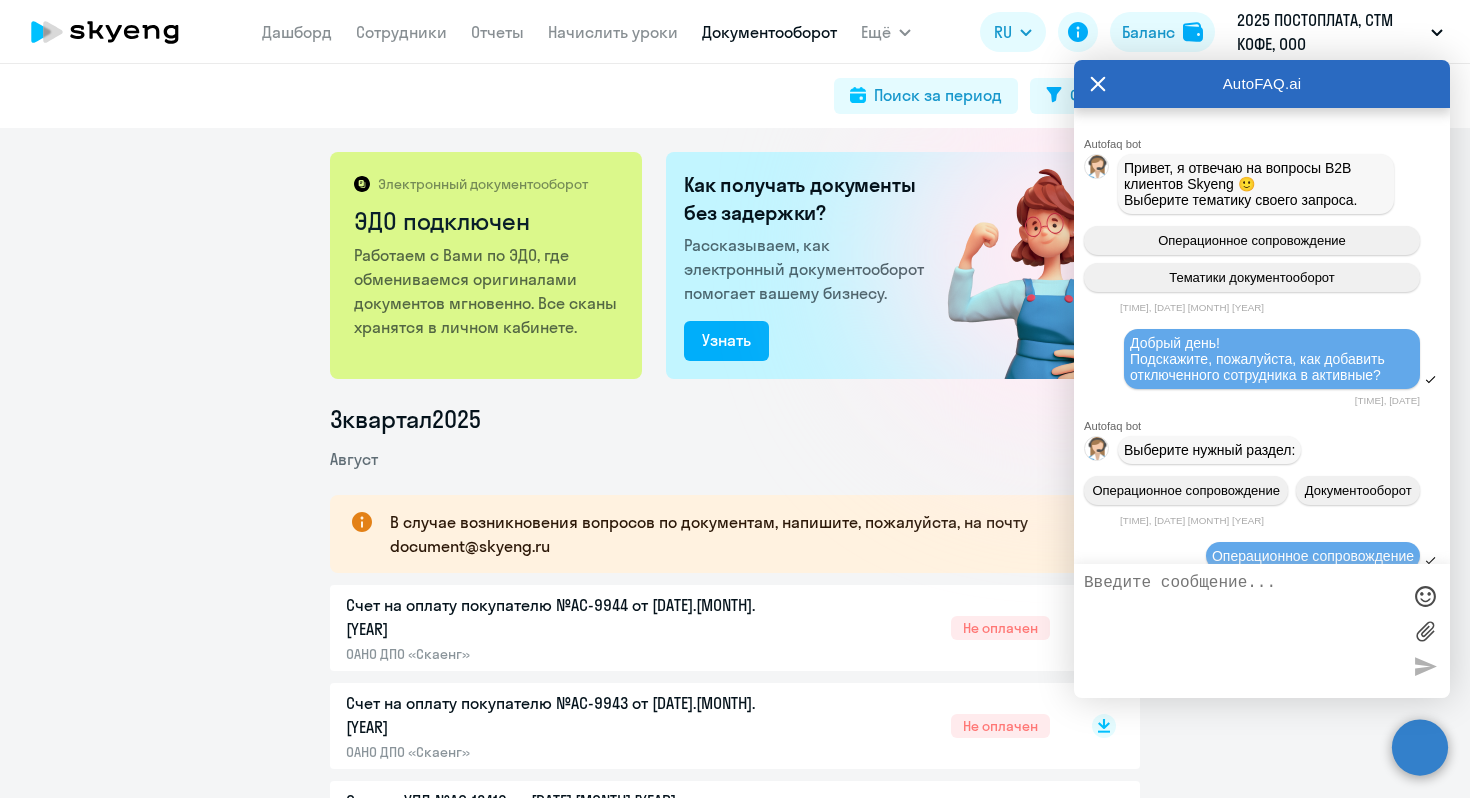 scroll, scrollTop: 0, scrollLeft: 0, axis: both 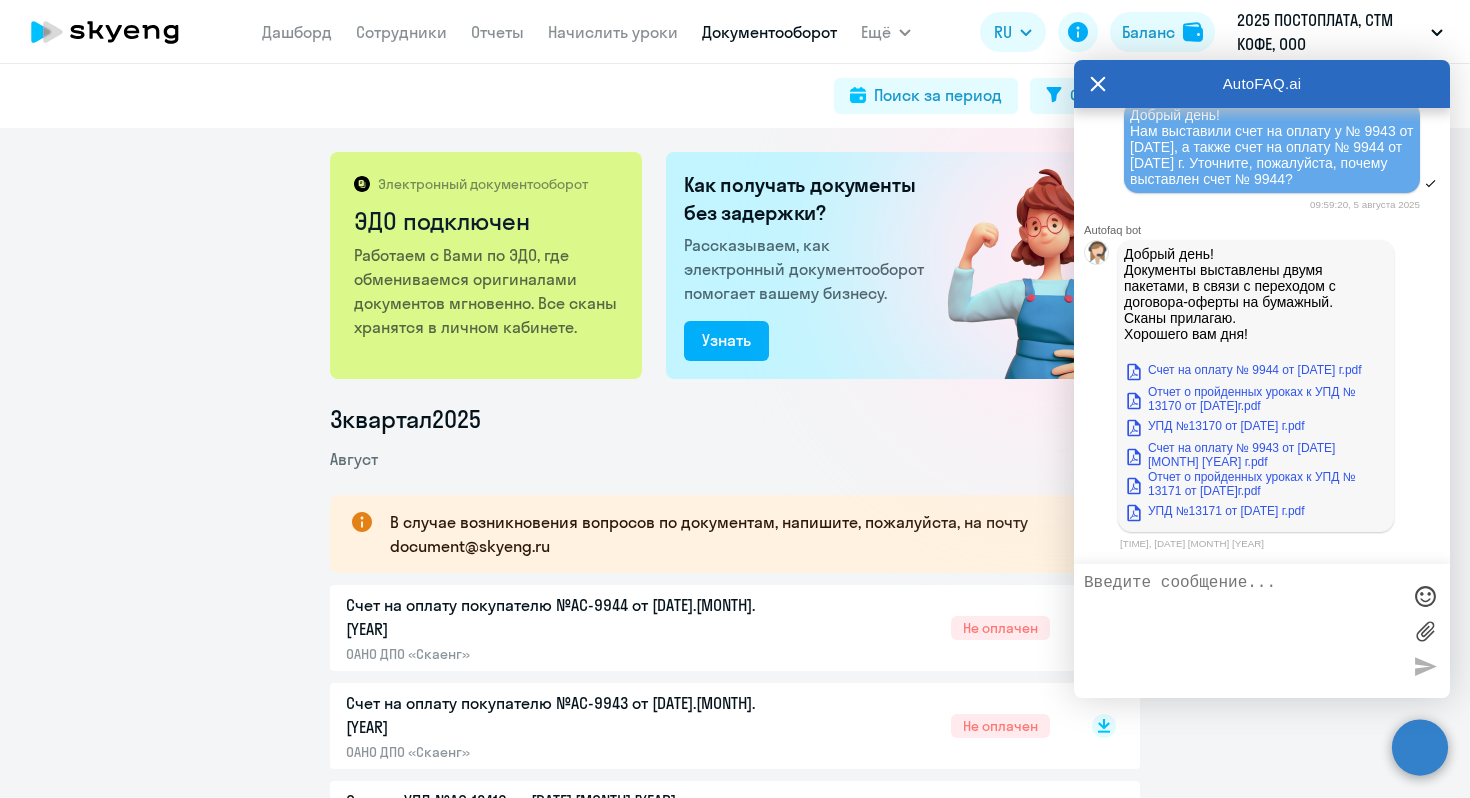 click on "Счет на оплату покупателю №AC-9944 от [DATE]  [ORGANIZATION]  Не оплачен" 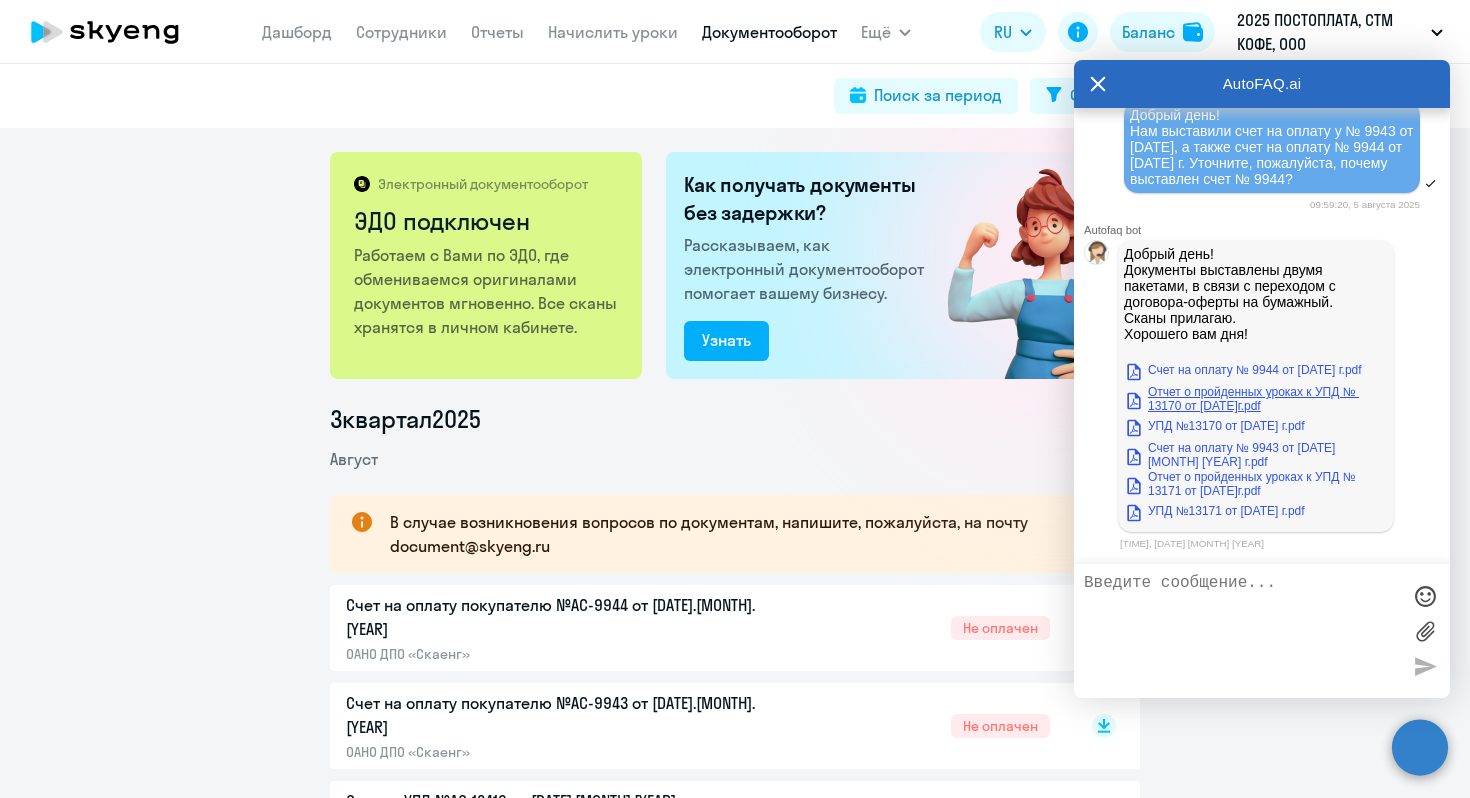 click on "Отчет о пройденных уроках к УПД № 13170 от [DATE]г.pdf" at bounding box center [1256, 399] 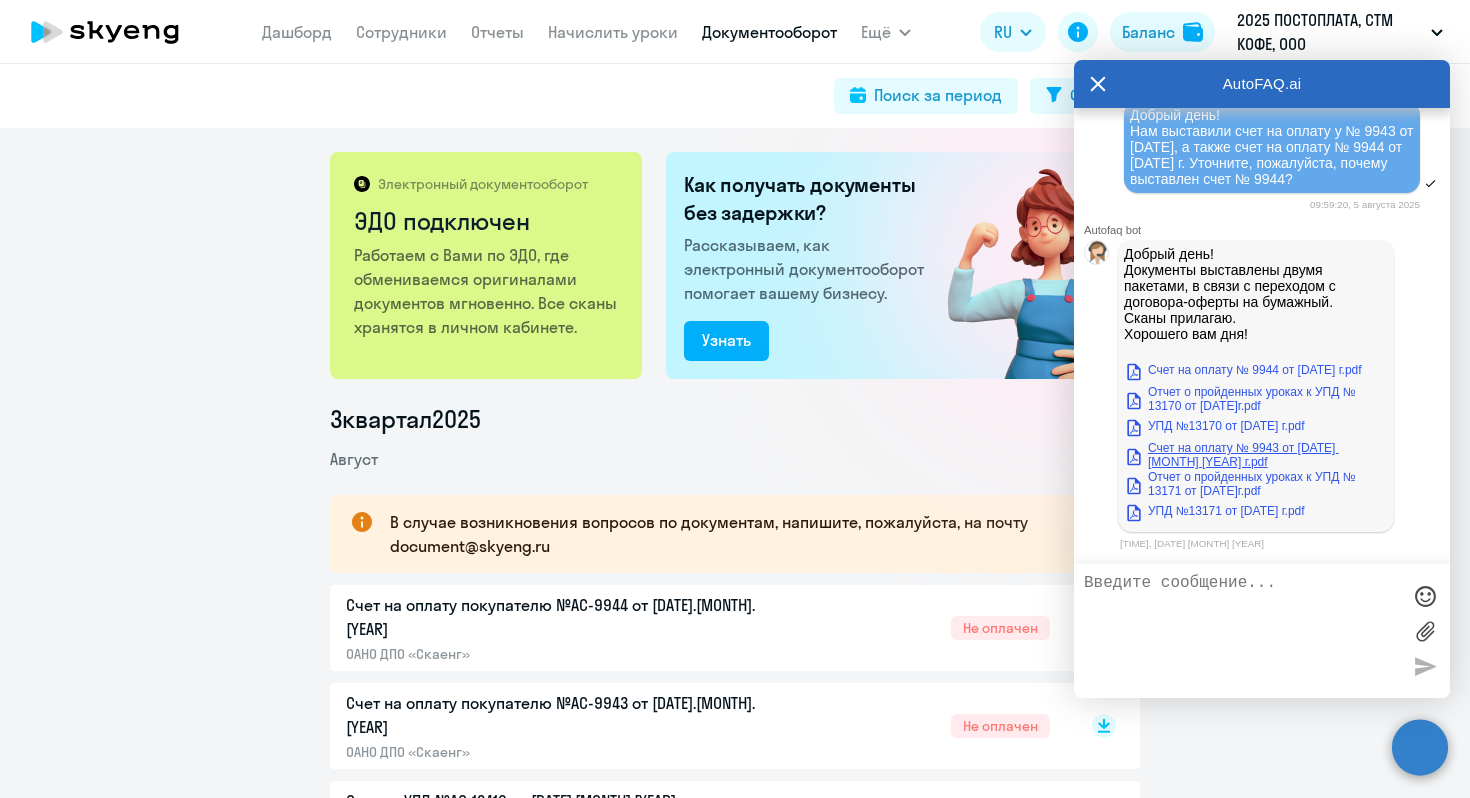 click on "Счет на оплату № 9943 от [DATE] [MONTH] [YEAR] г.pdf" at bounding box center [1256, 455] 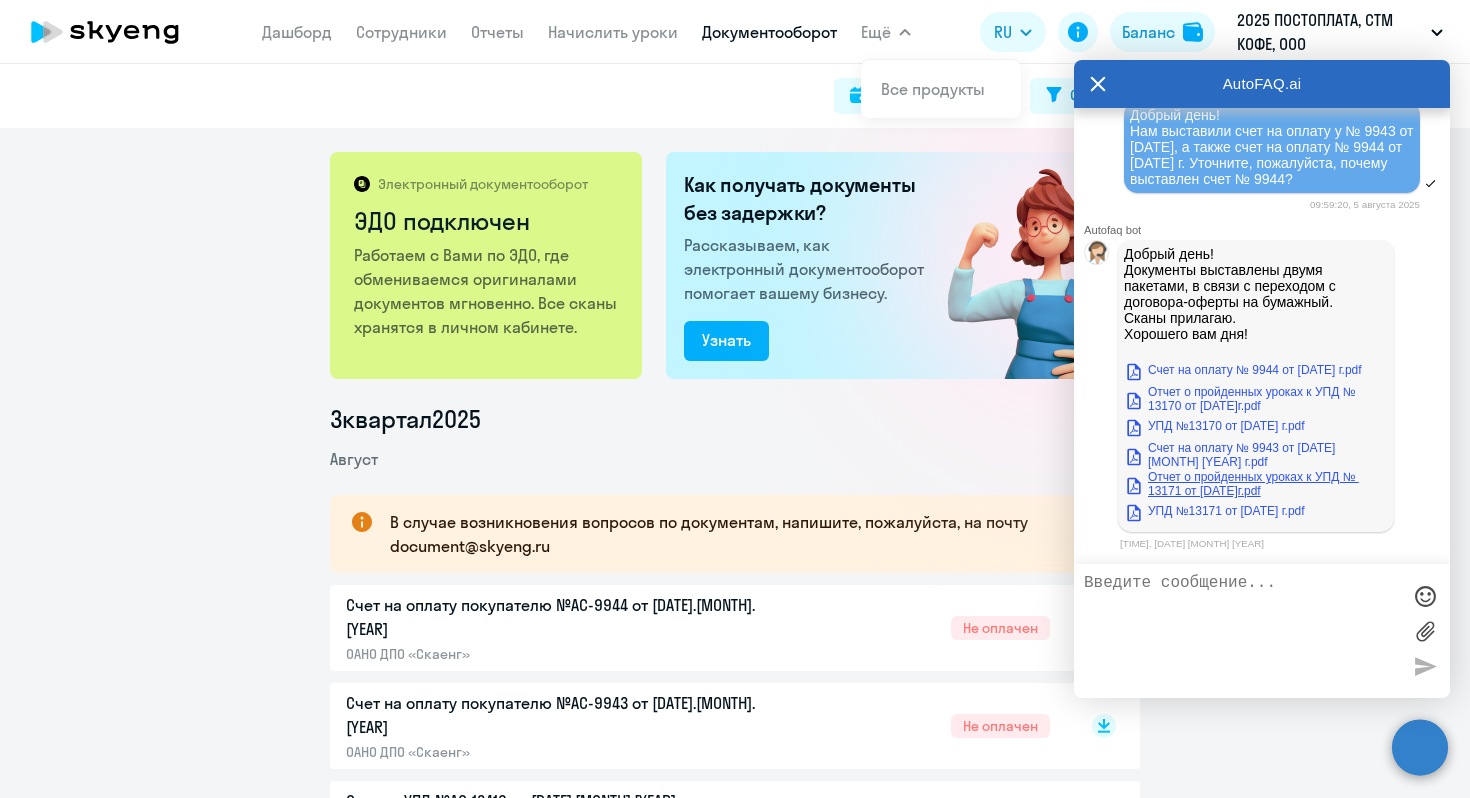 click on "Отчет о пройденных уроках к УПД № 13171 от [DATE]г.pdf" at bounding box center (1256, 484) 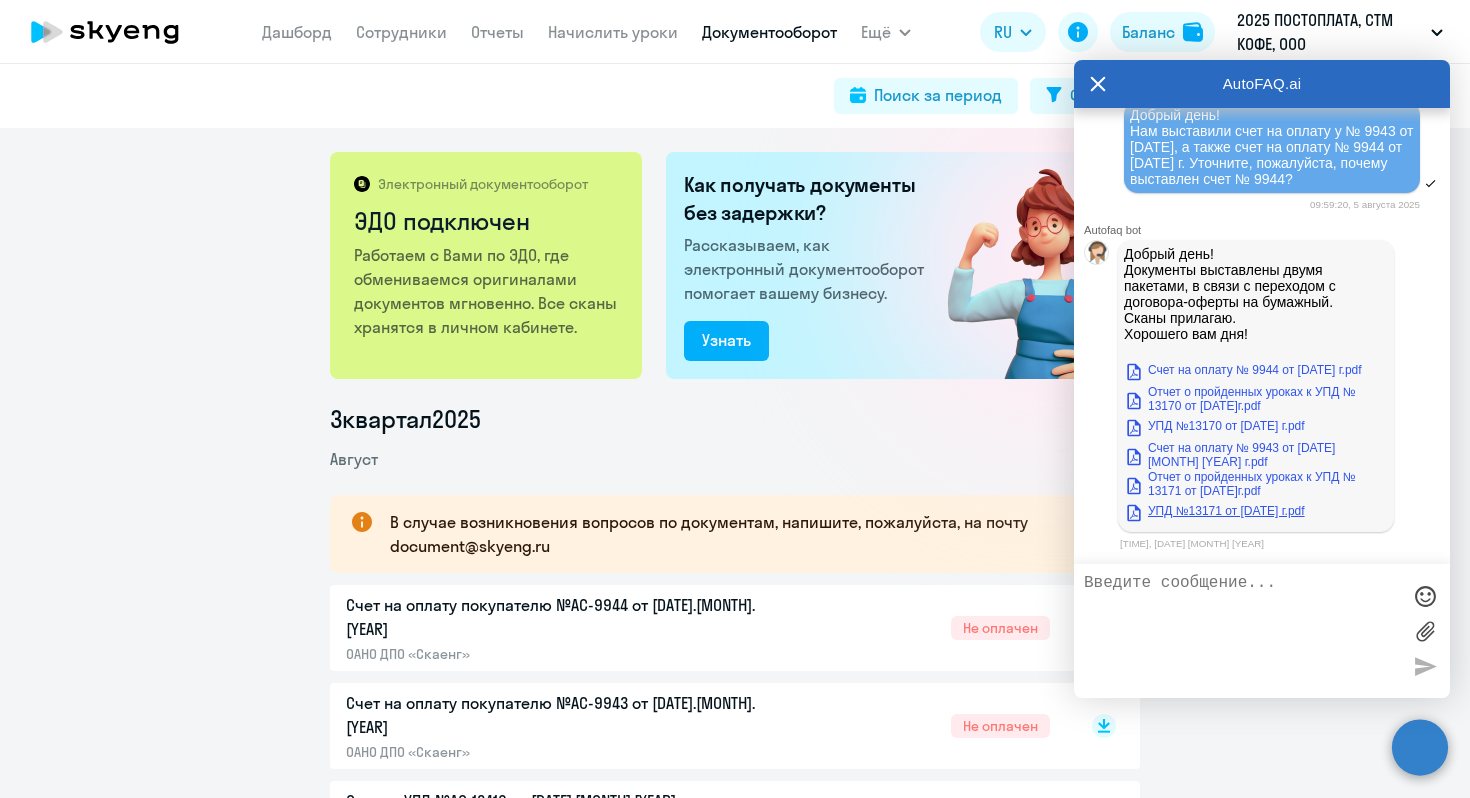 click on "УПД №13171 от [DATE] г.pdf" at bounding box center [1214, 511] 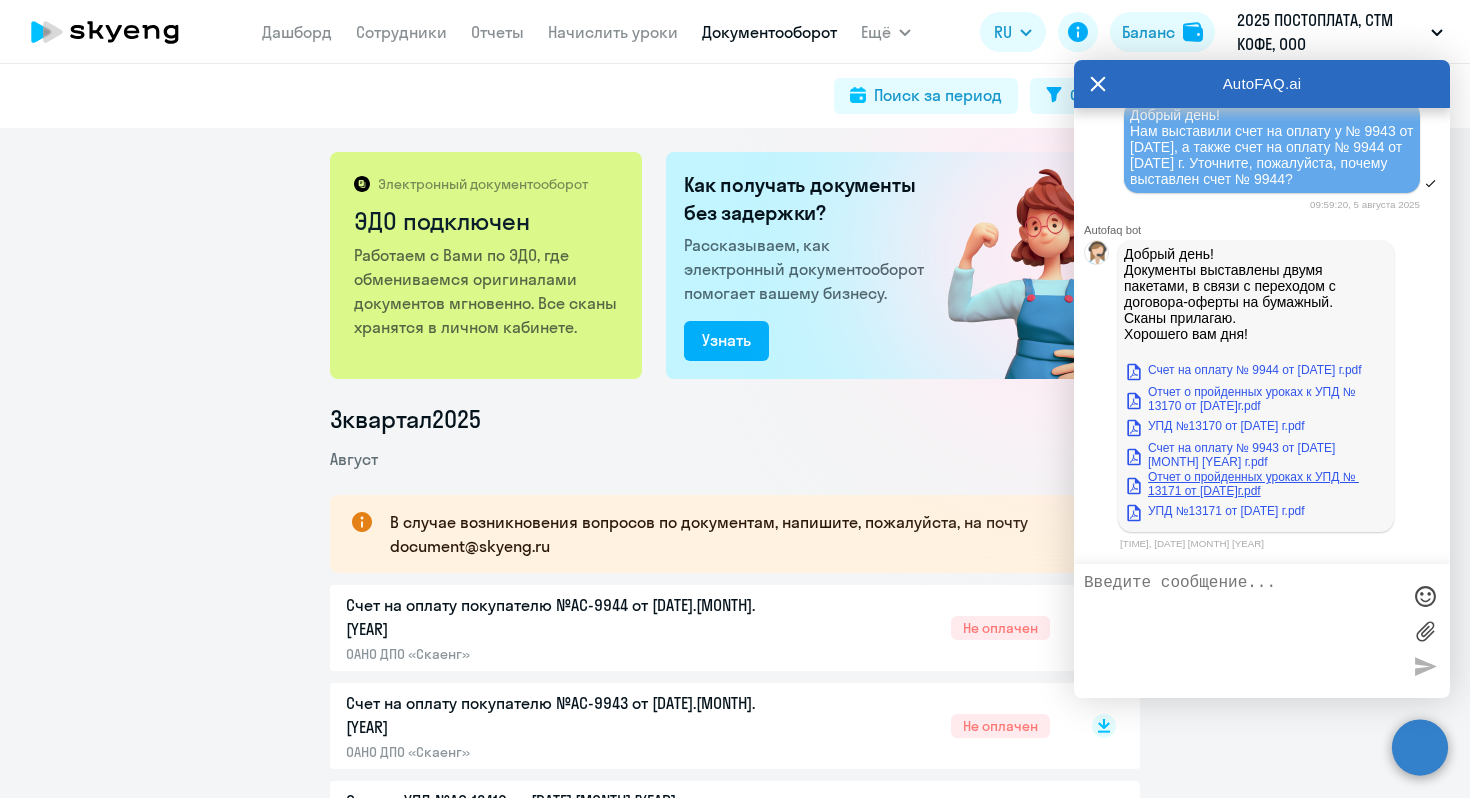 click on "Отчет о пройденных уроках к УПД № 13171 от [DATE]г.pdf" at bounding box center (1256, 484) 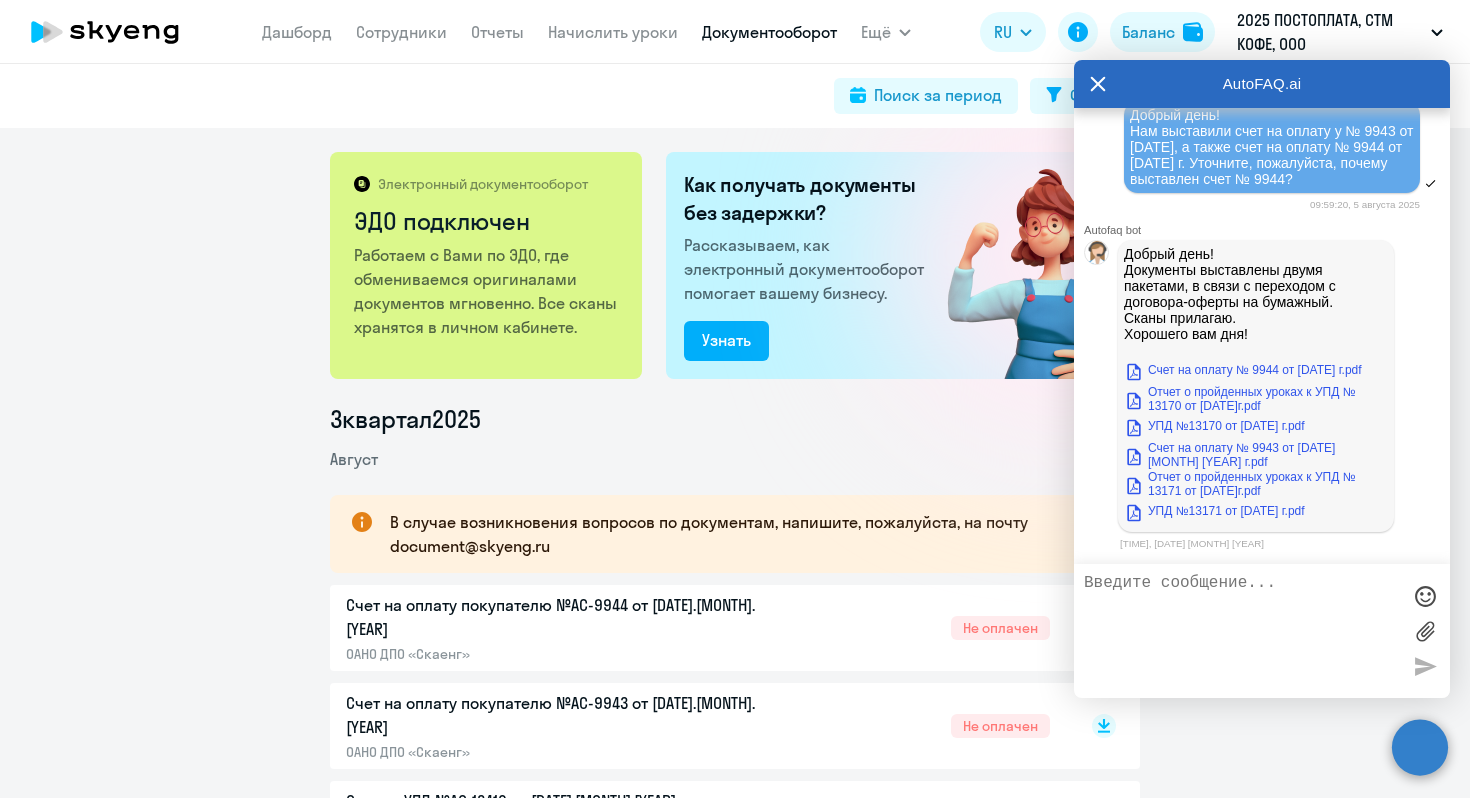 click at bounding box center (1242, 631) 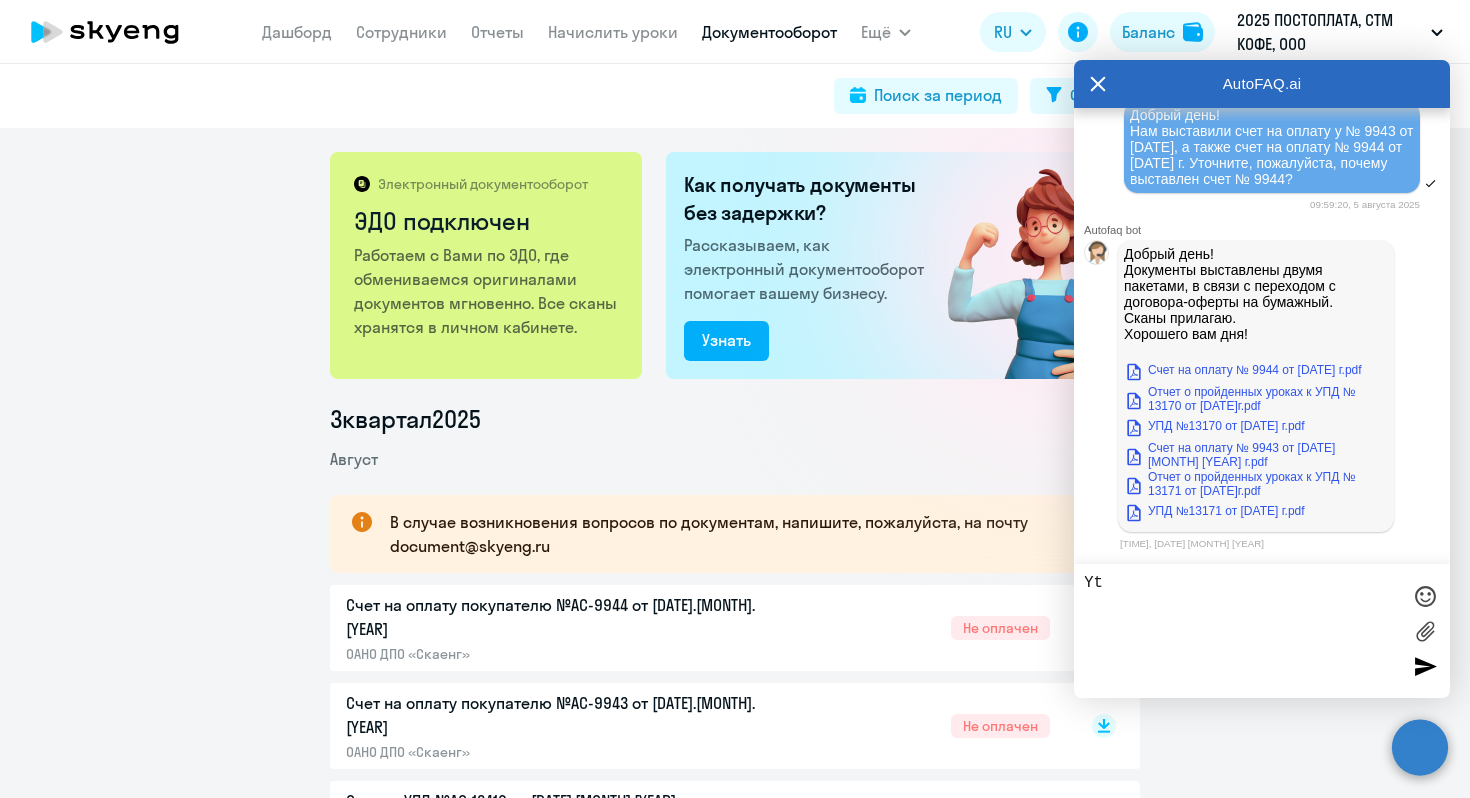 type on "Y" 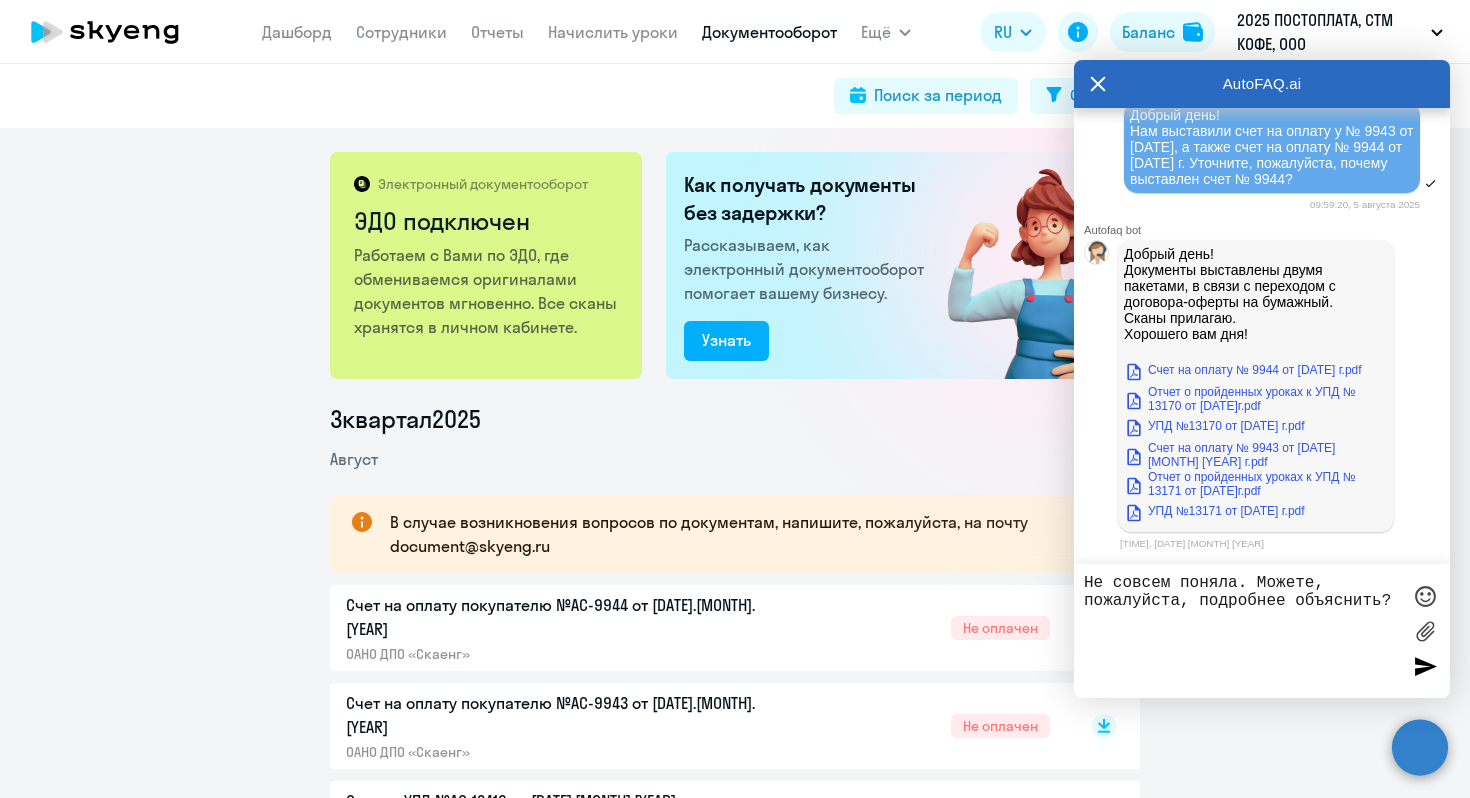 type on "Не совсем поняла. Можете, пожалуйста, подробнее объяснить?" 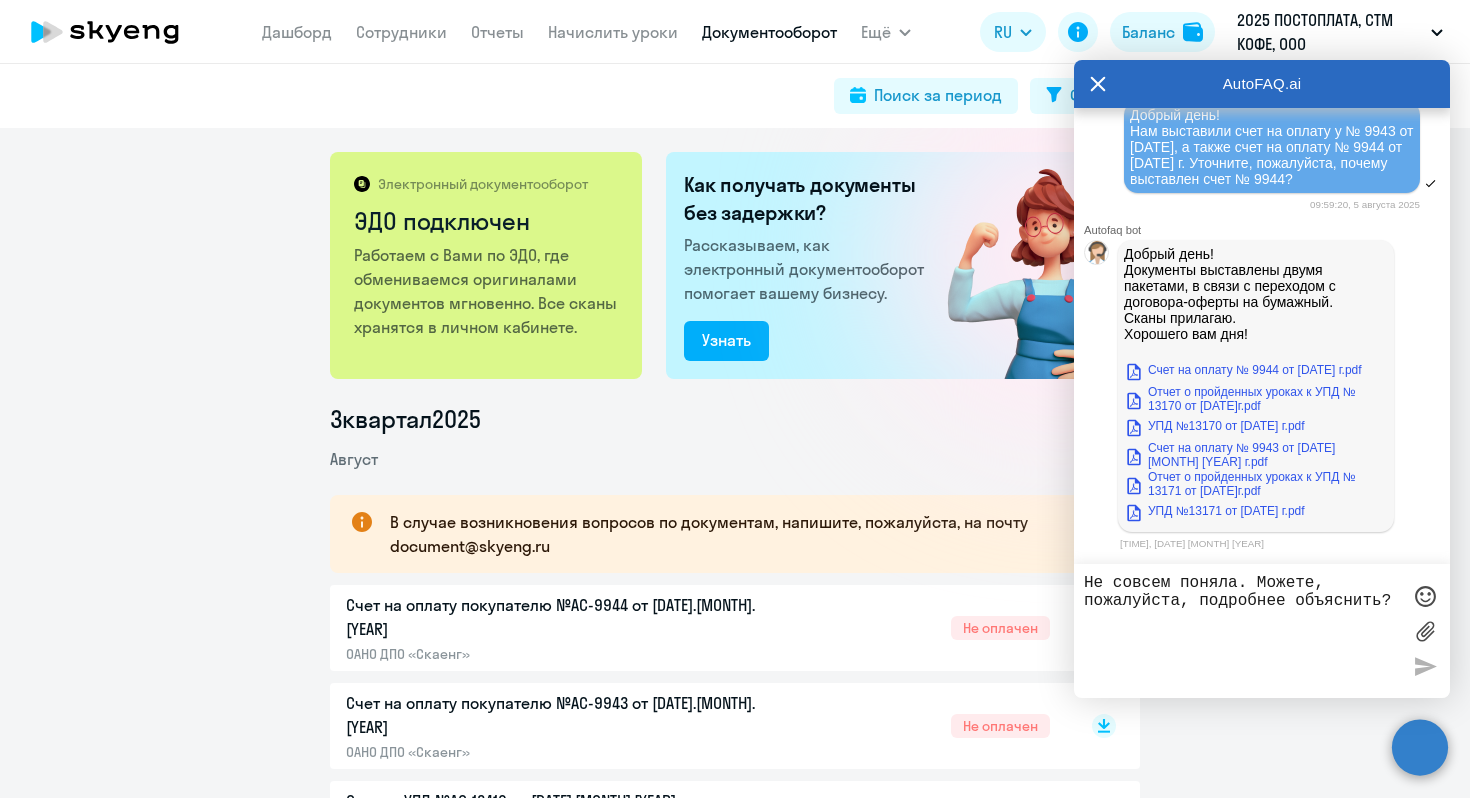 type 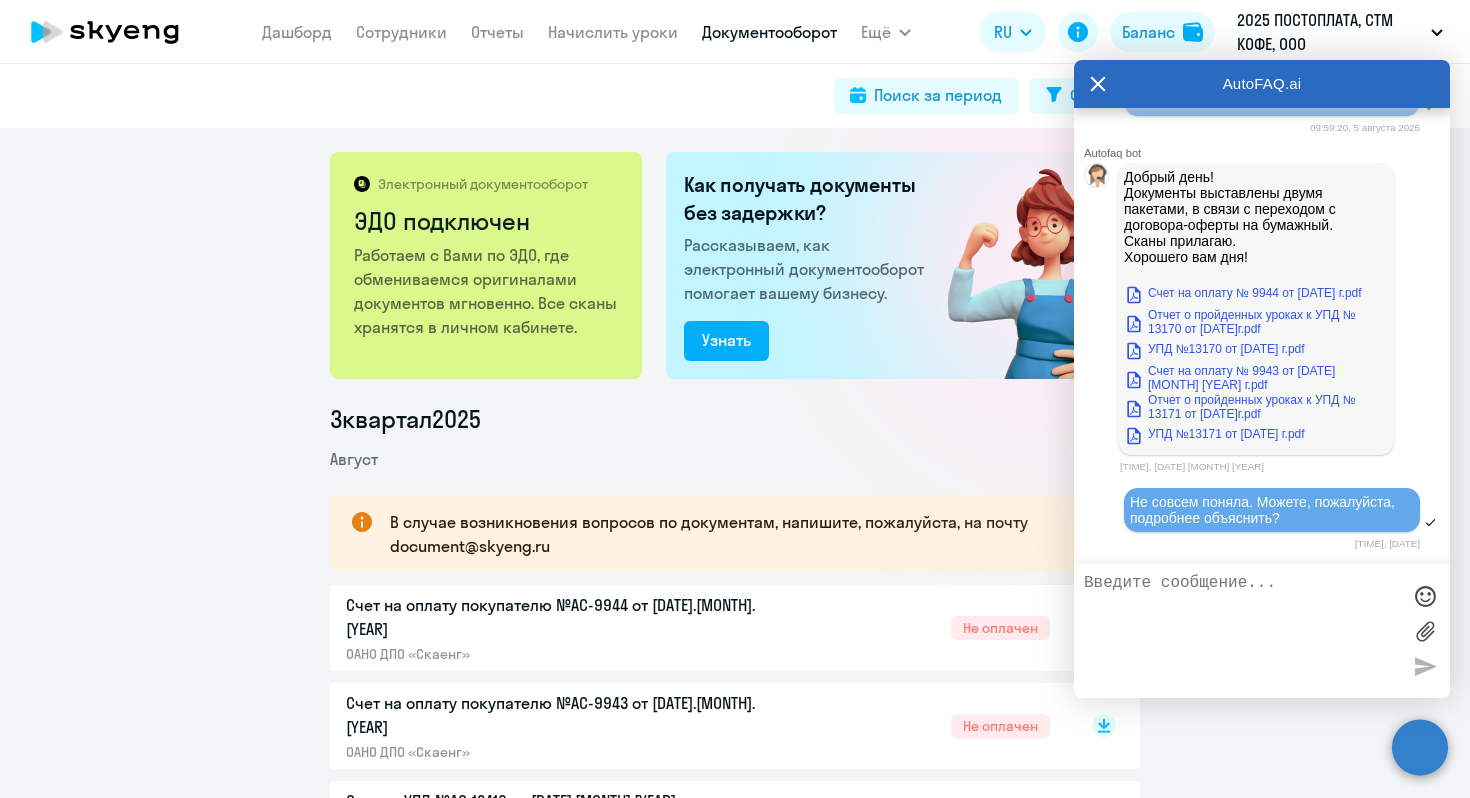 scroll, scrollTop: 24661, scrollLeft: 0, axis: vertical 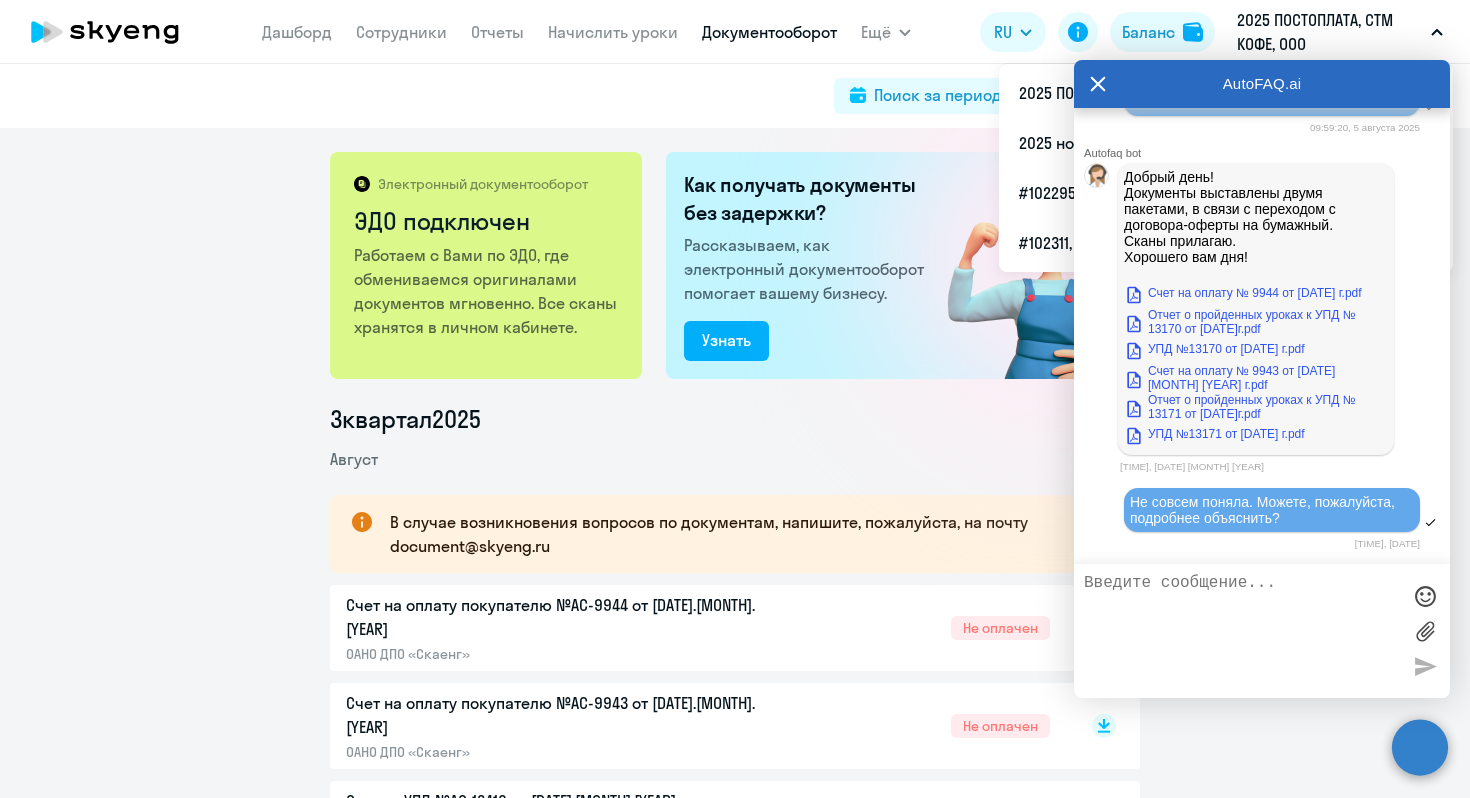 click on "2025 ПОСТОПЛАТА, СТМ КОФЕ, ООО" at bounding box center (1330, 32) 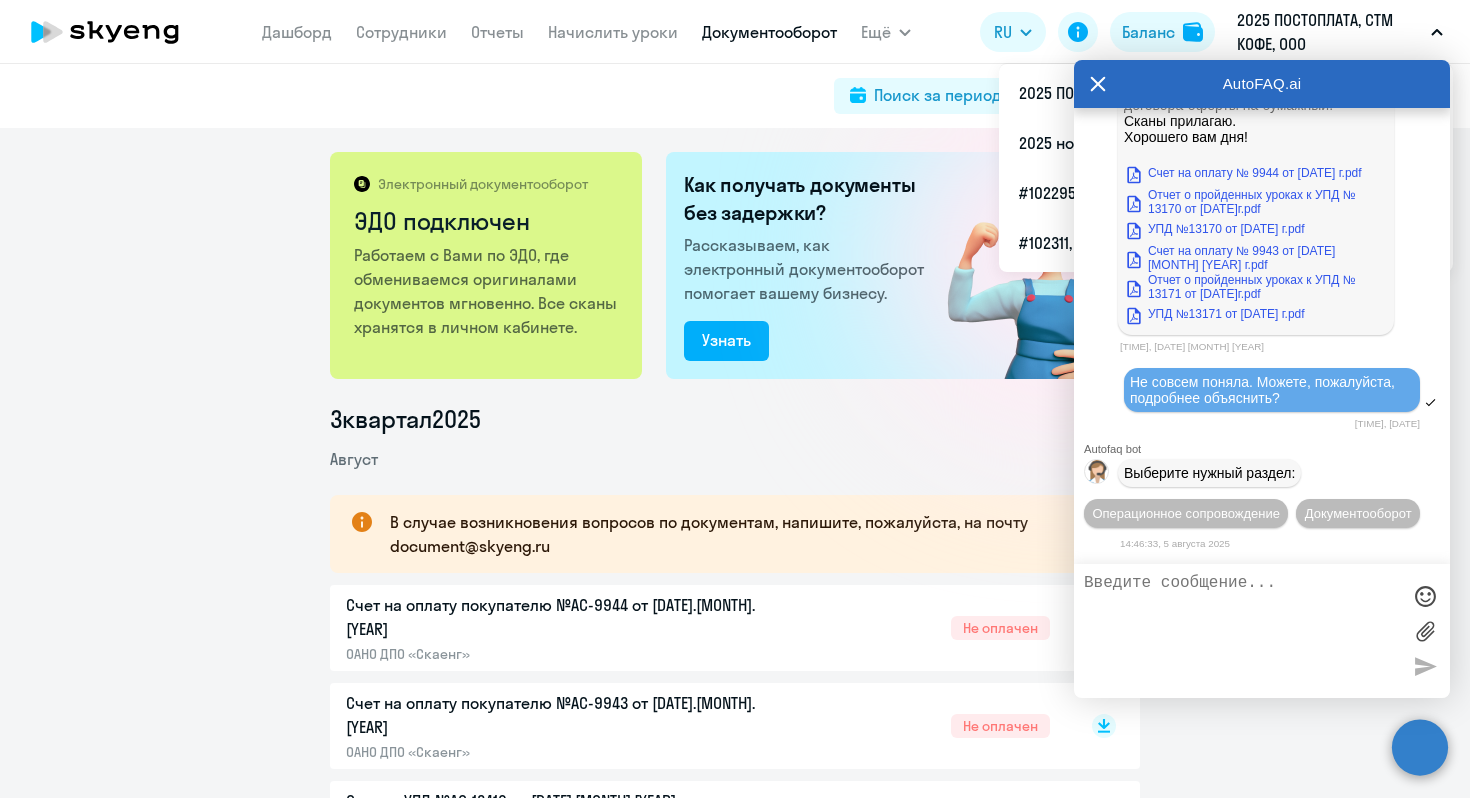 scroll, scrollTop: 24824, scrollLeft: 0, axis: vertical 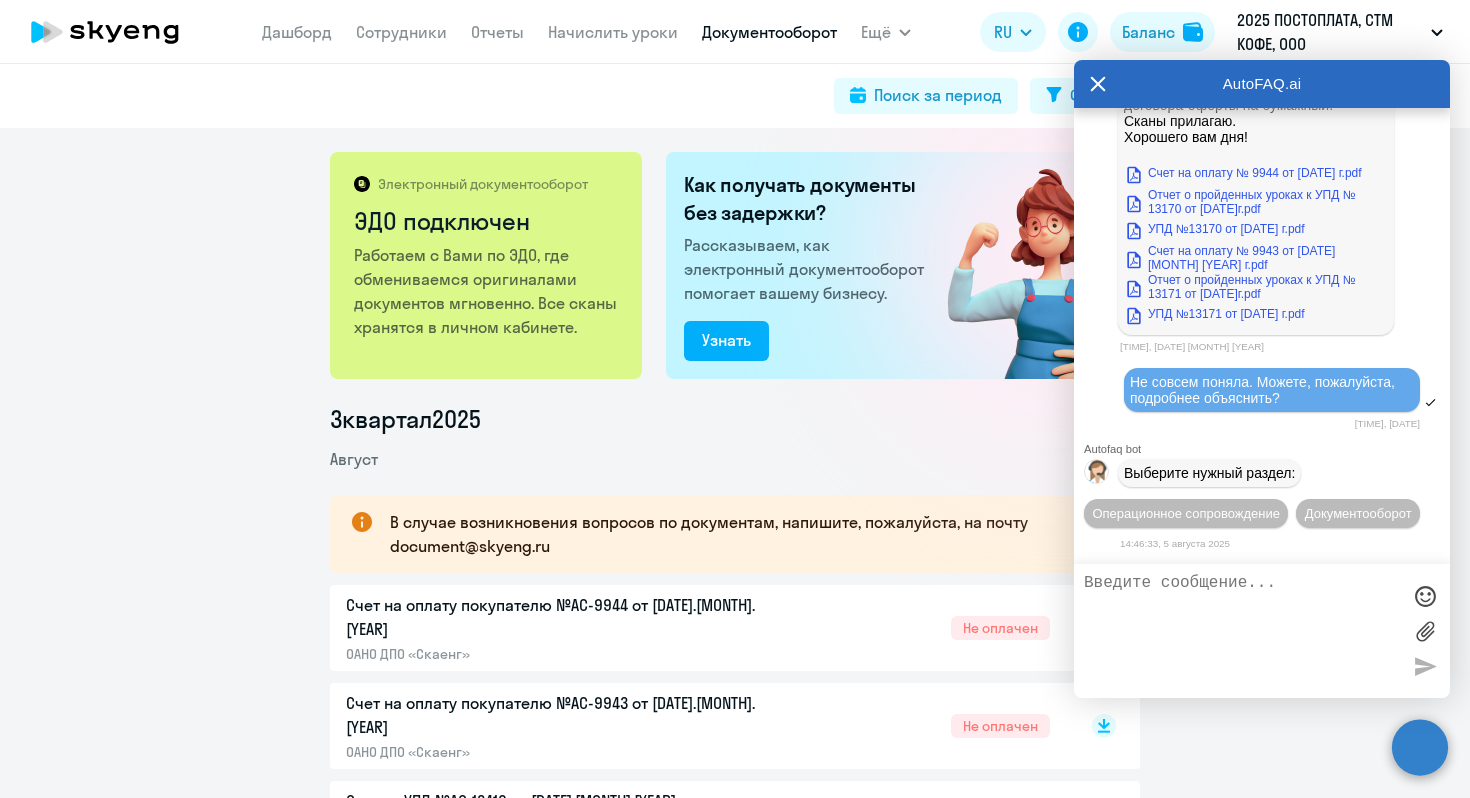 click 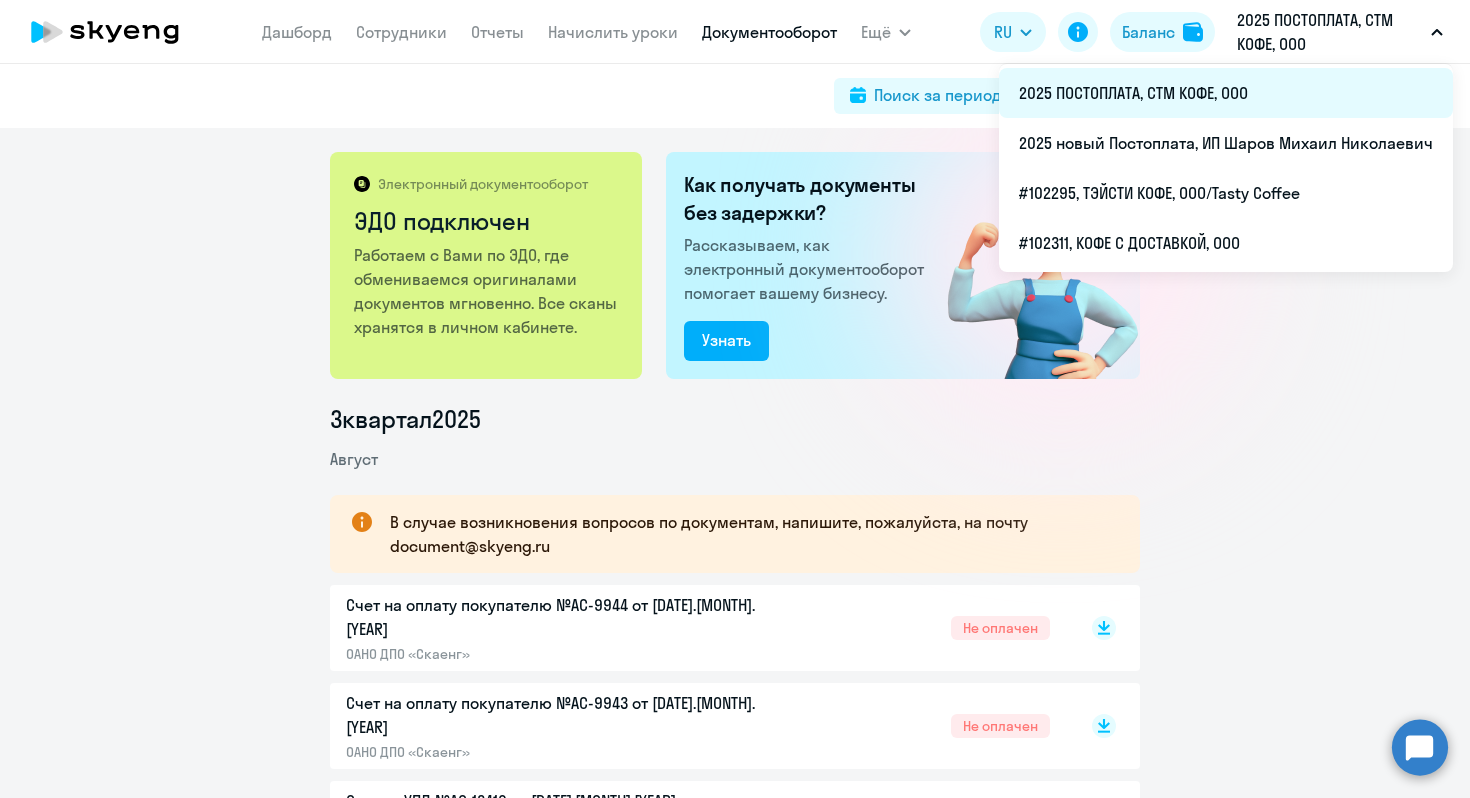 click on "2025 ПОСТОПЛАТА, СТМ КОФЕ, ООО" at bounding box center [1226, 93] 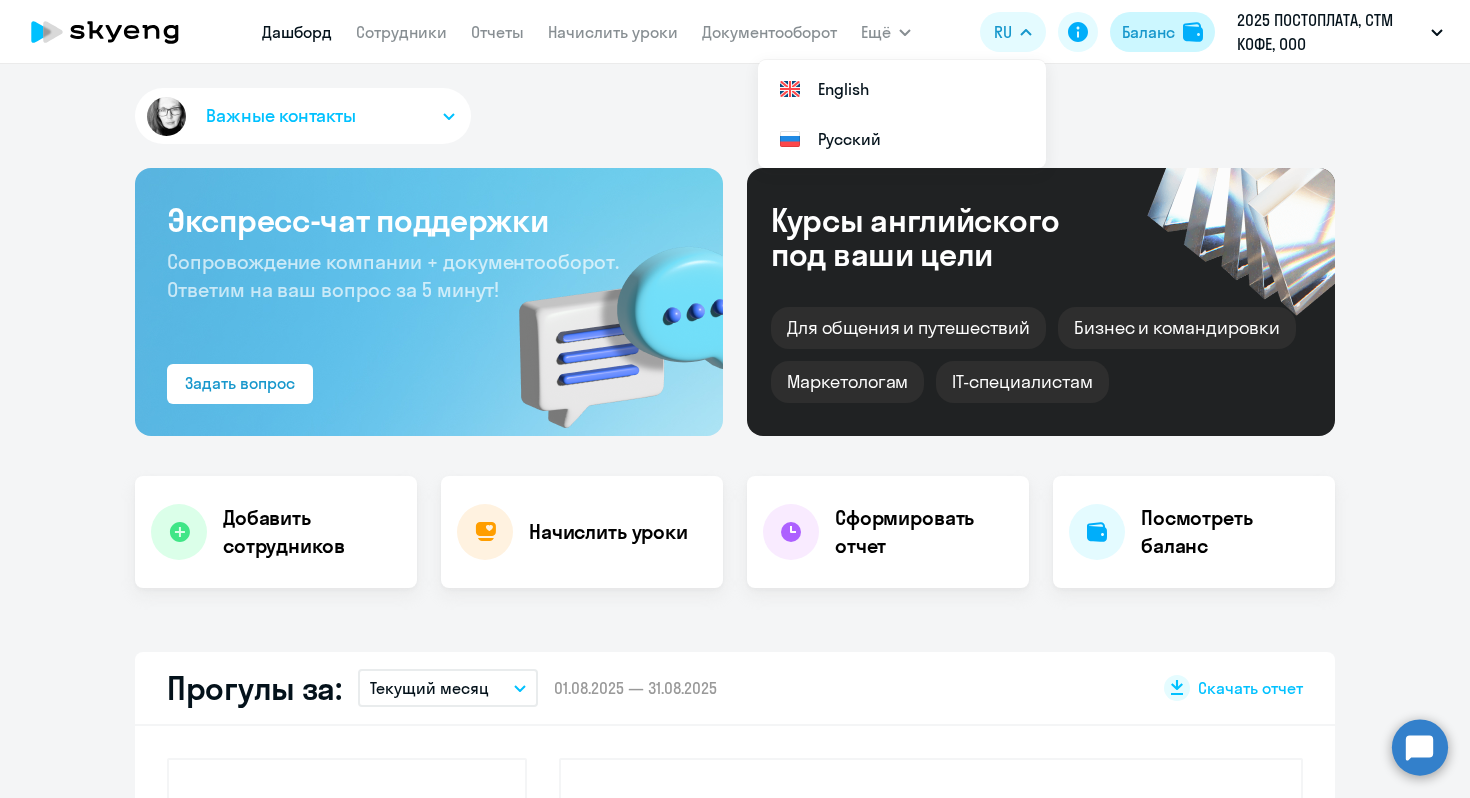 select on "30" 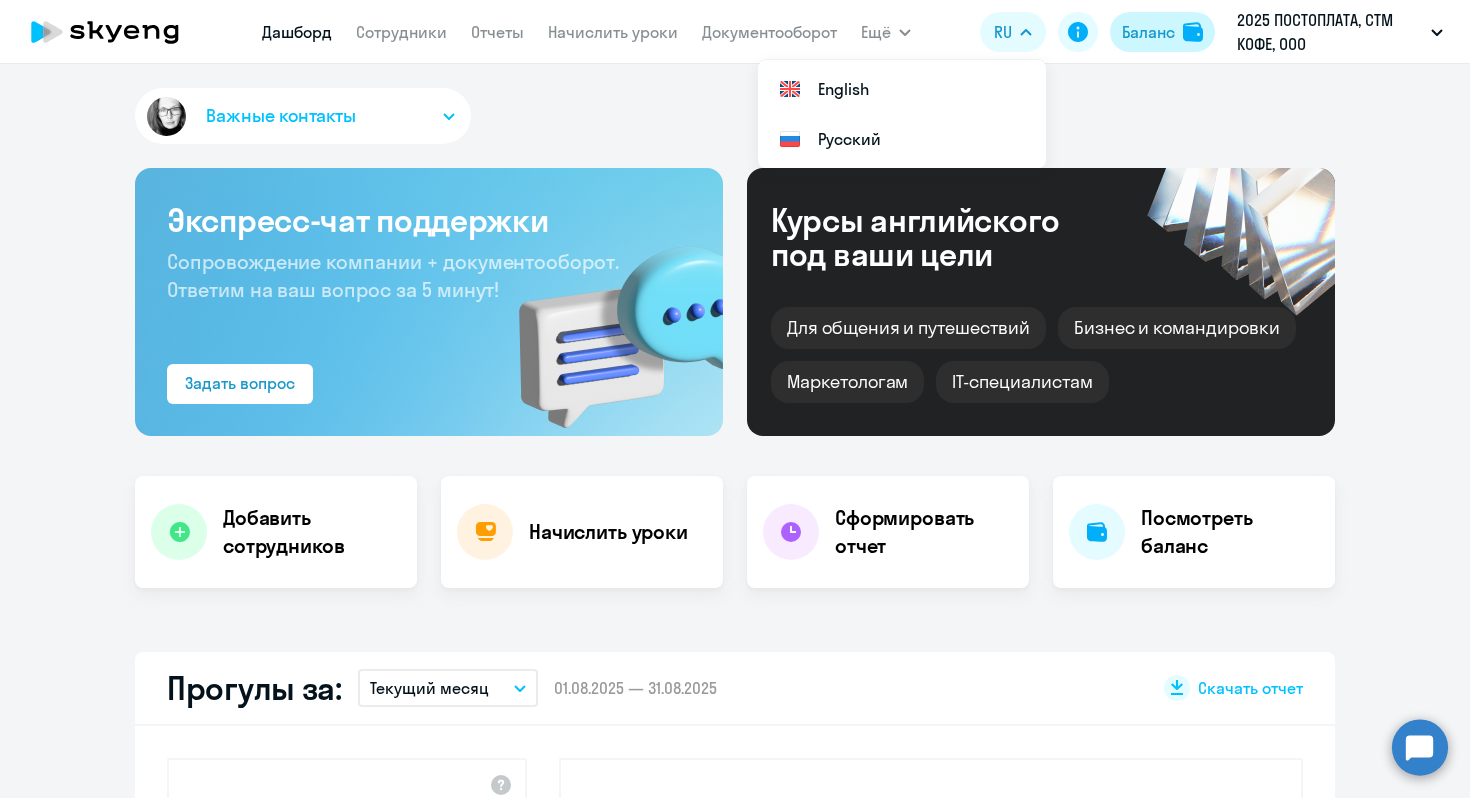 click on "Баланс" 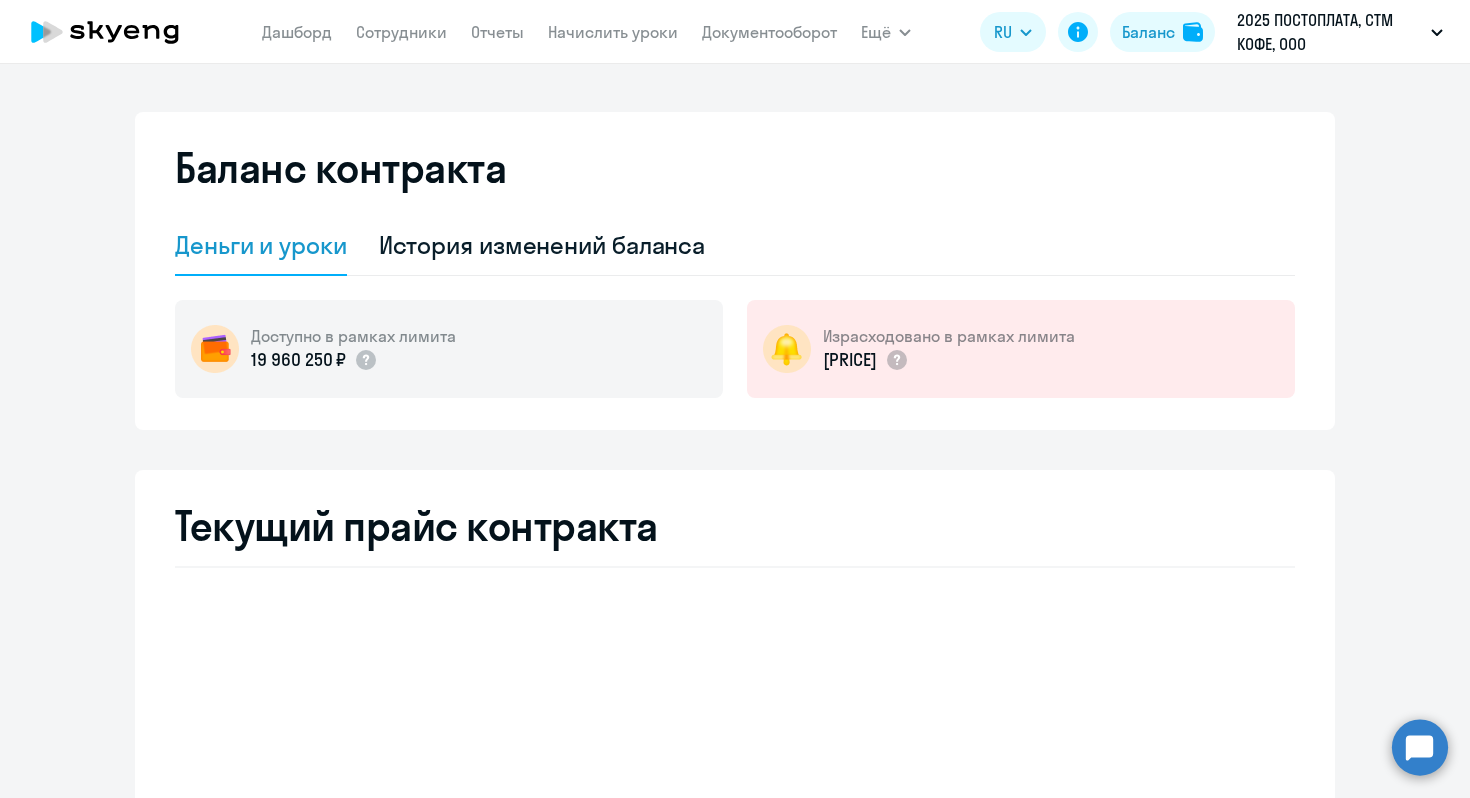 select on "english_adult_not_native_speaker" 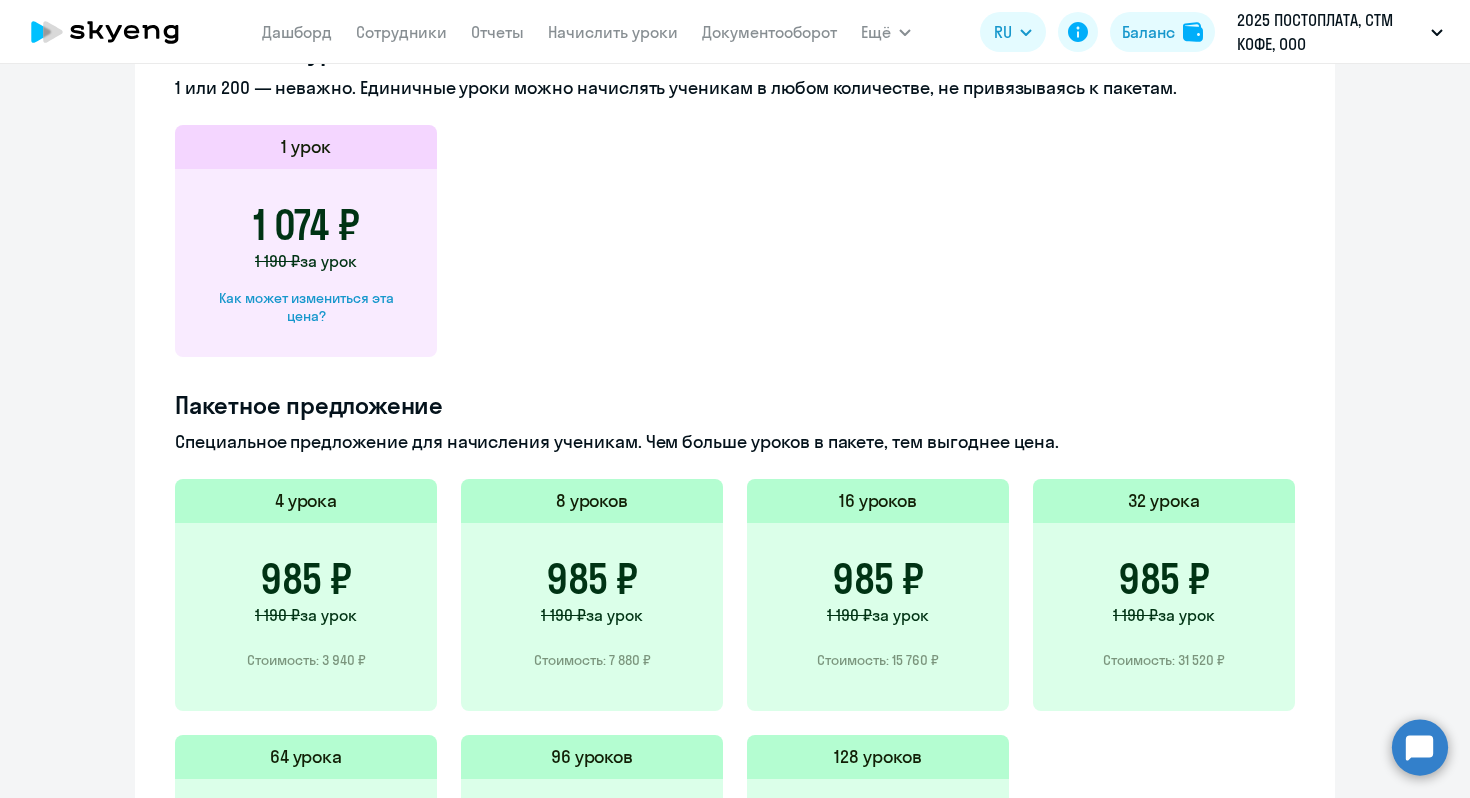 scroll, scrollTop: 480, scrollLeft: 0, axis: vertical 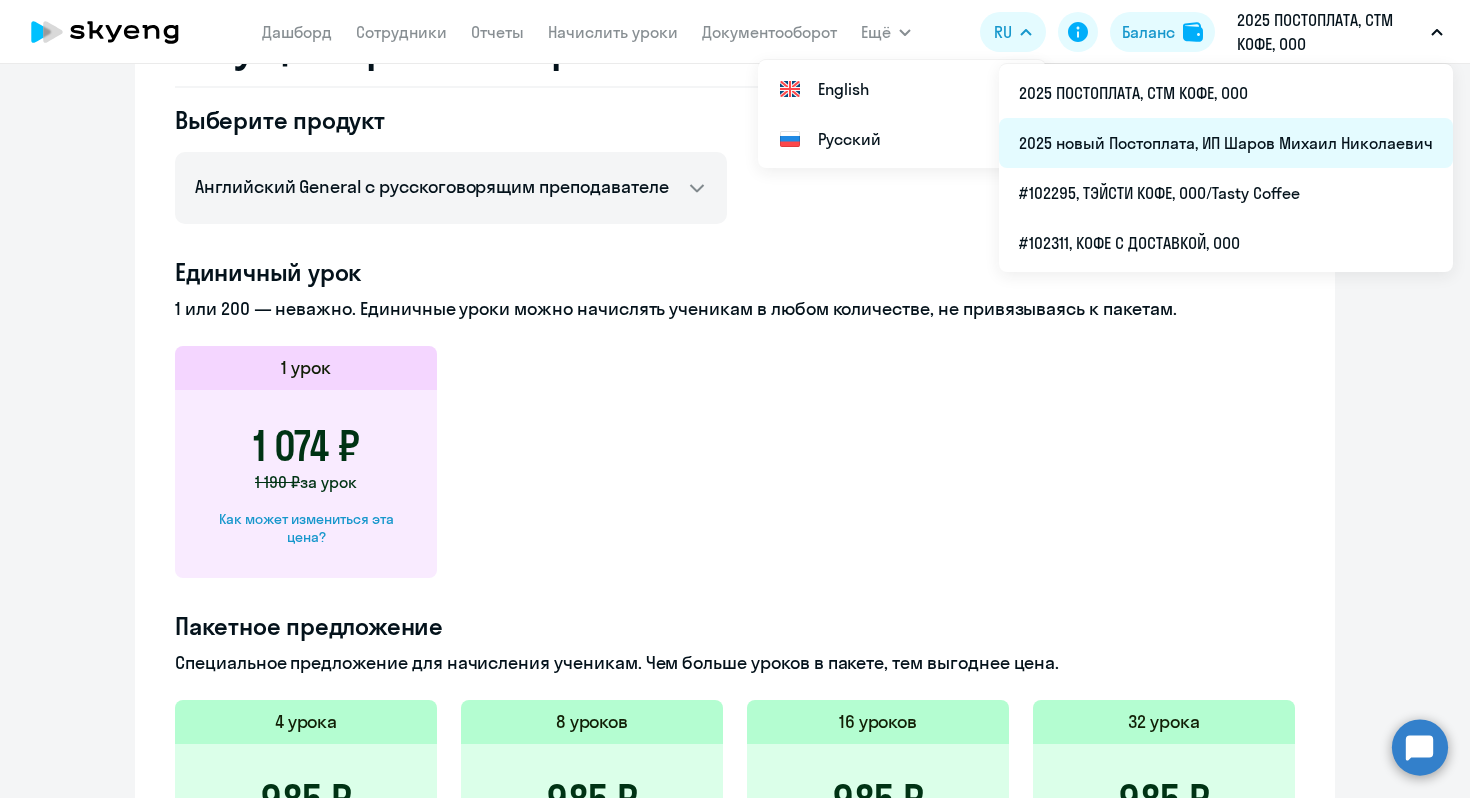 click on "2025 новый Постоплата, ИП Шаров Михаил Николаевич" at bounding box center (1226, 143) 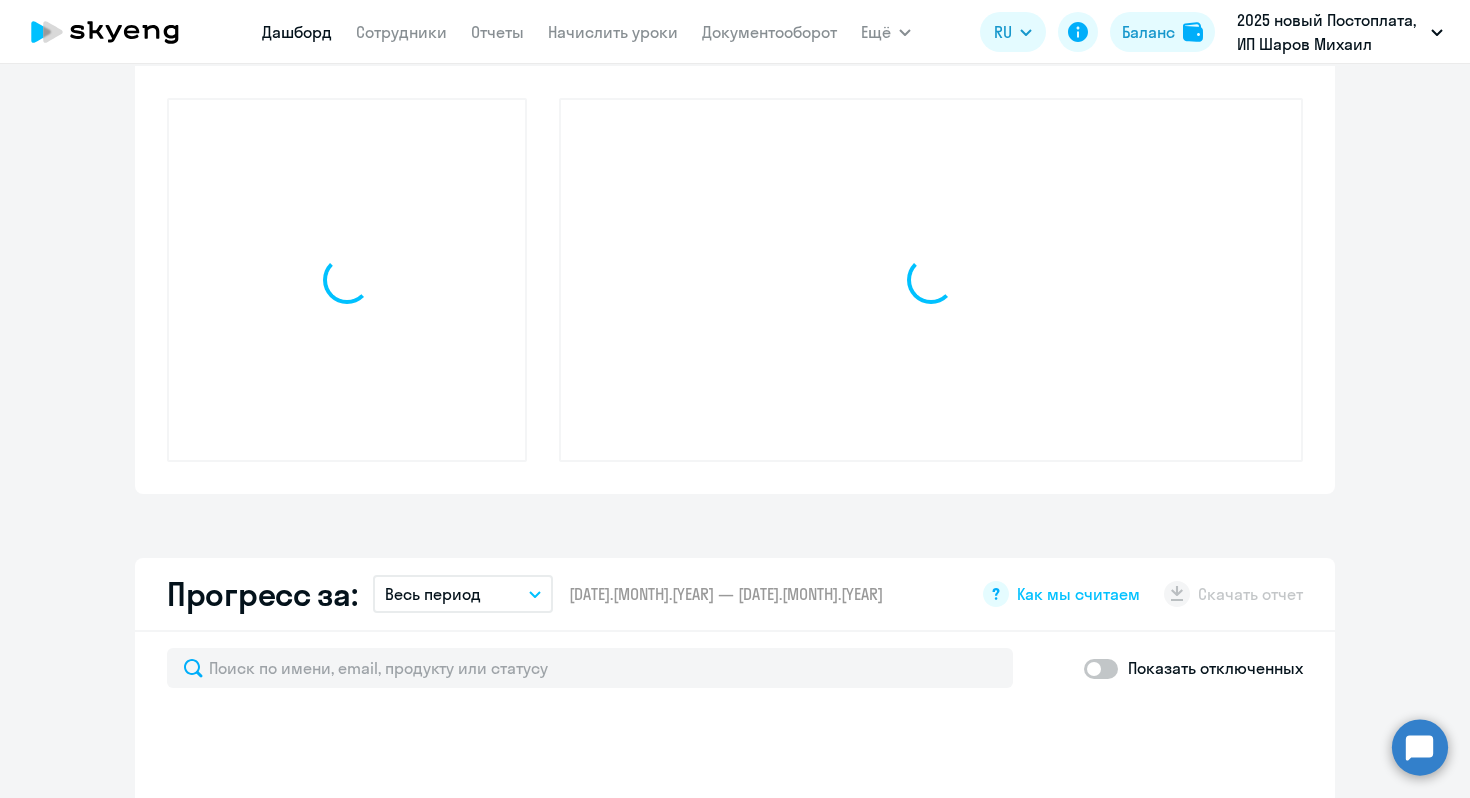 select on "30" 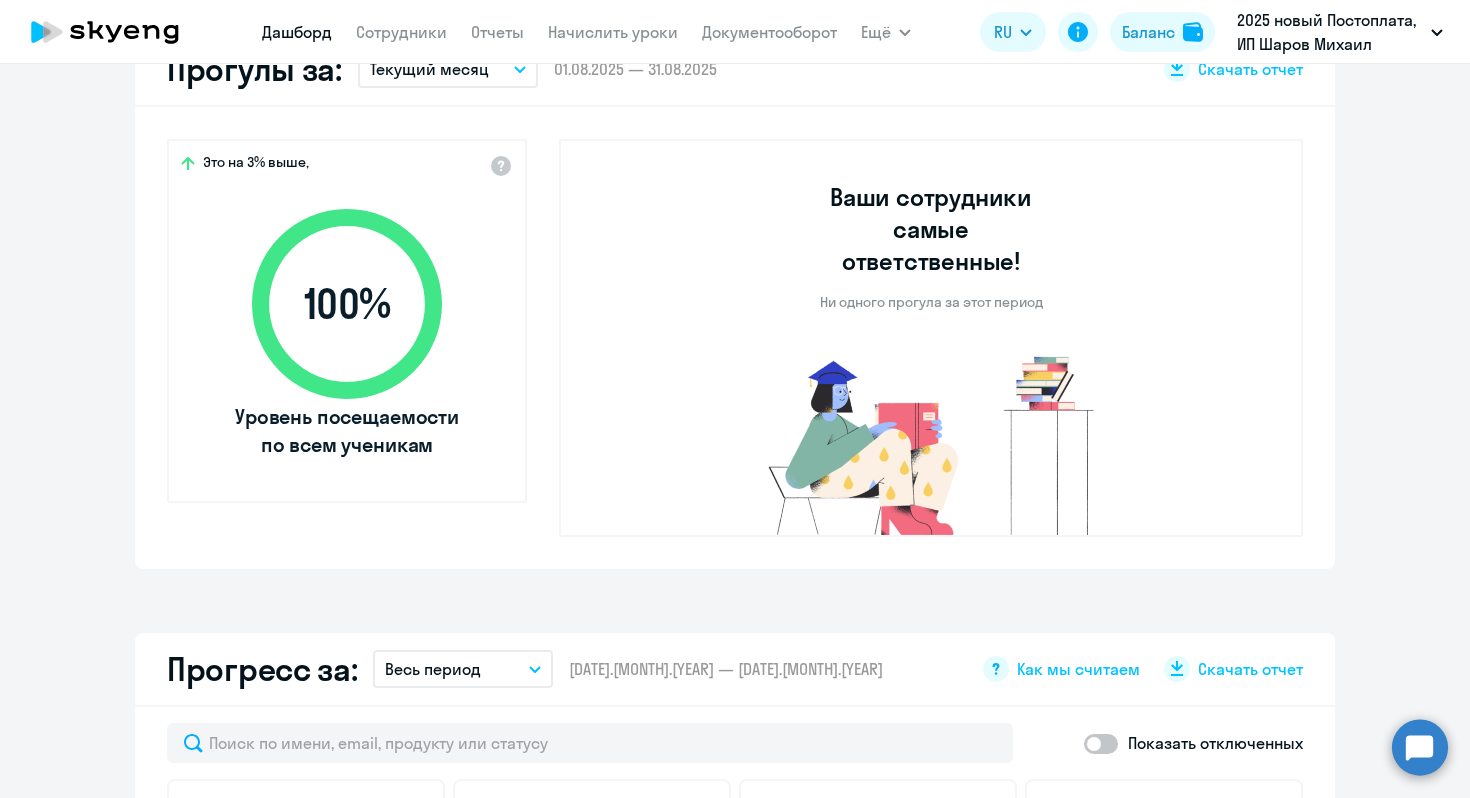 scroll, scrollTop: 0, scrollLeft: 0, axis: both 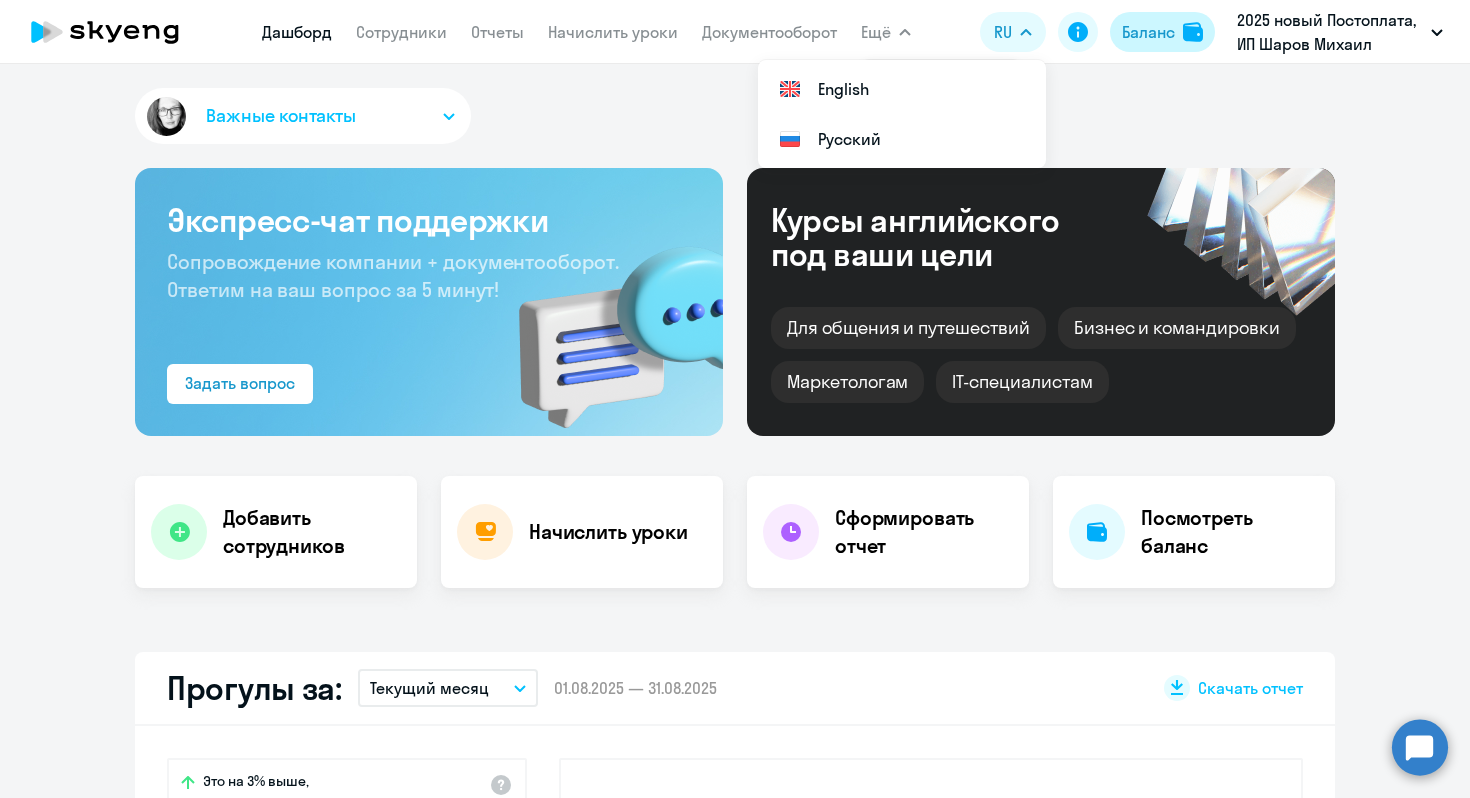 click on "Баланс" 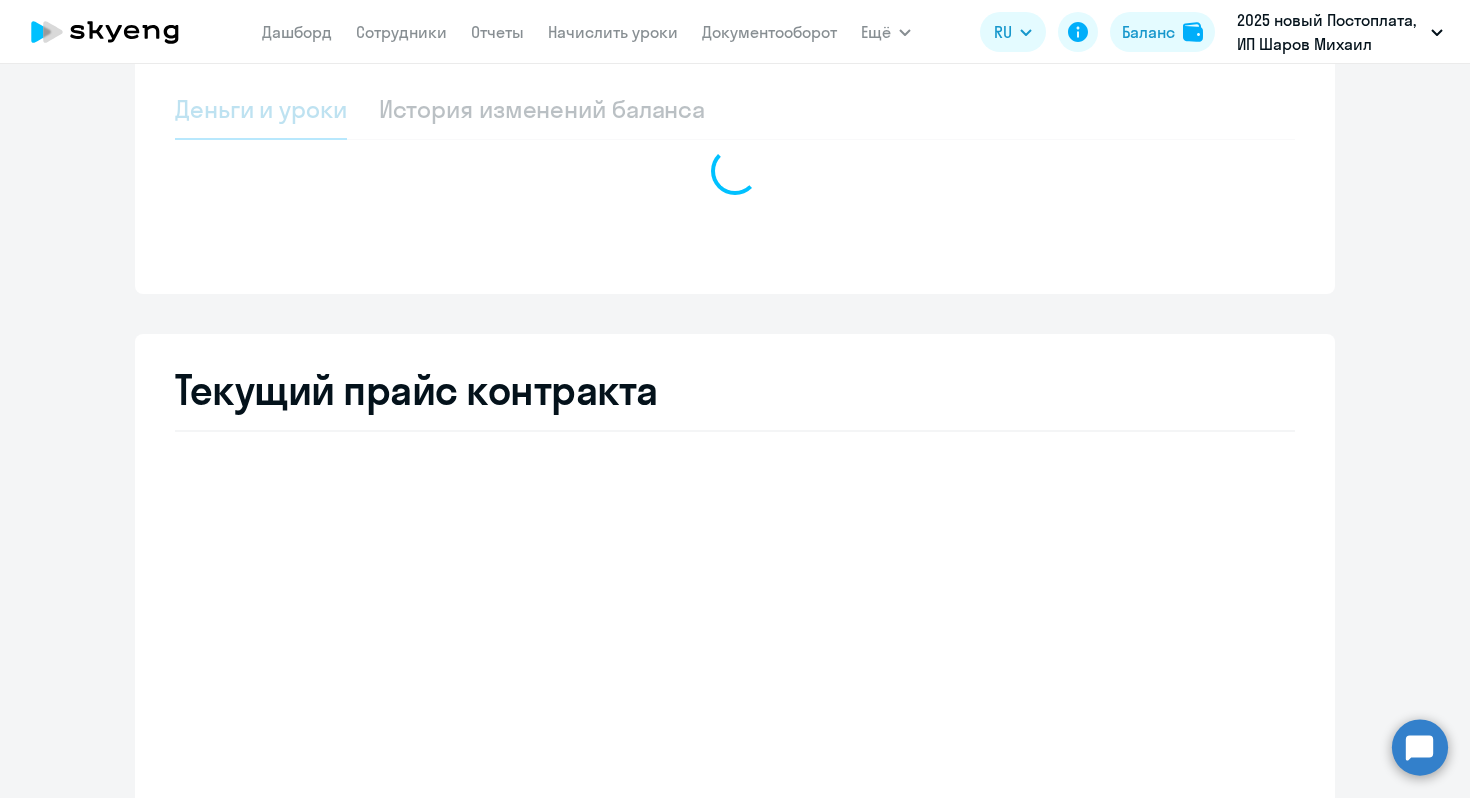 select on "english_adult_not_native_speaker" 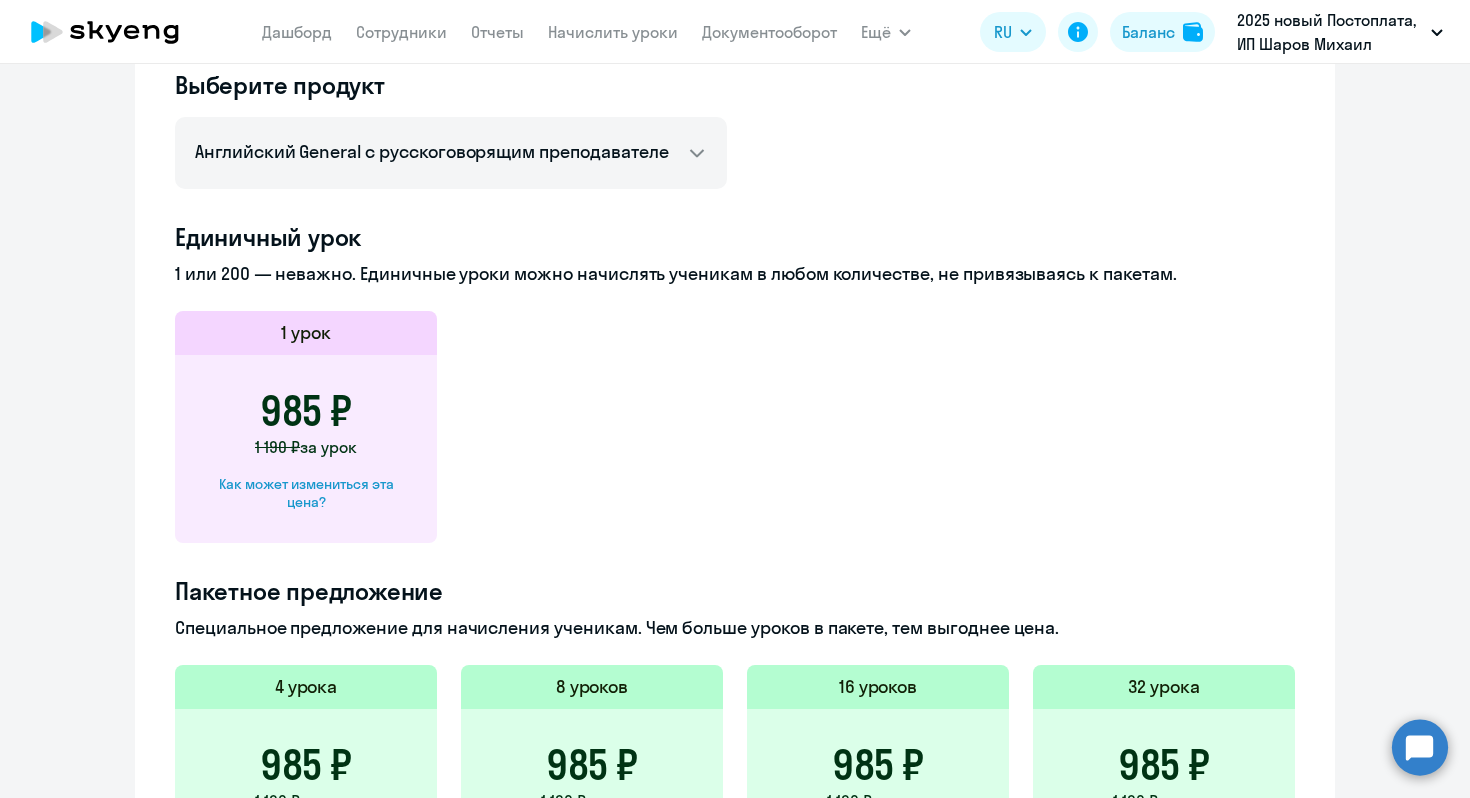 scroll, scrollTop: 0, scrollLeft: 0, axis: both 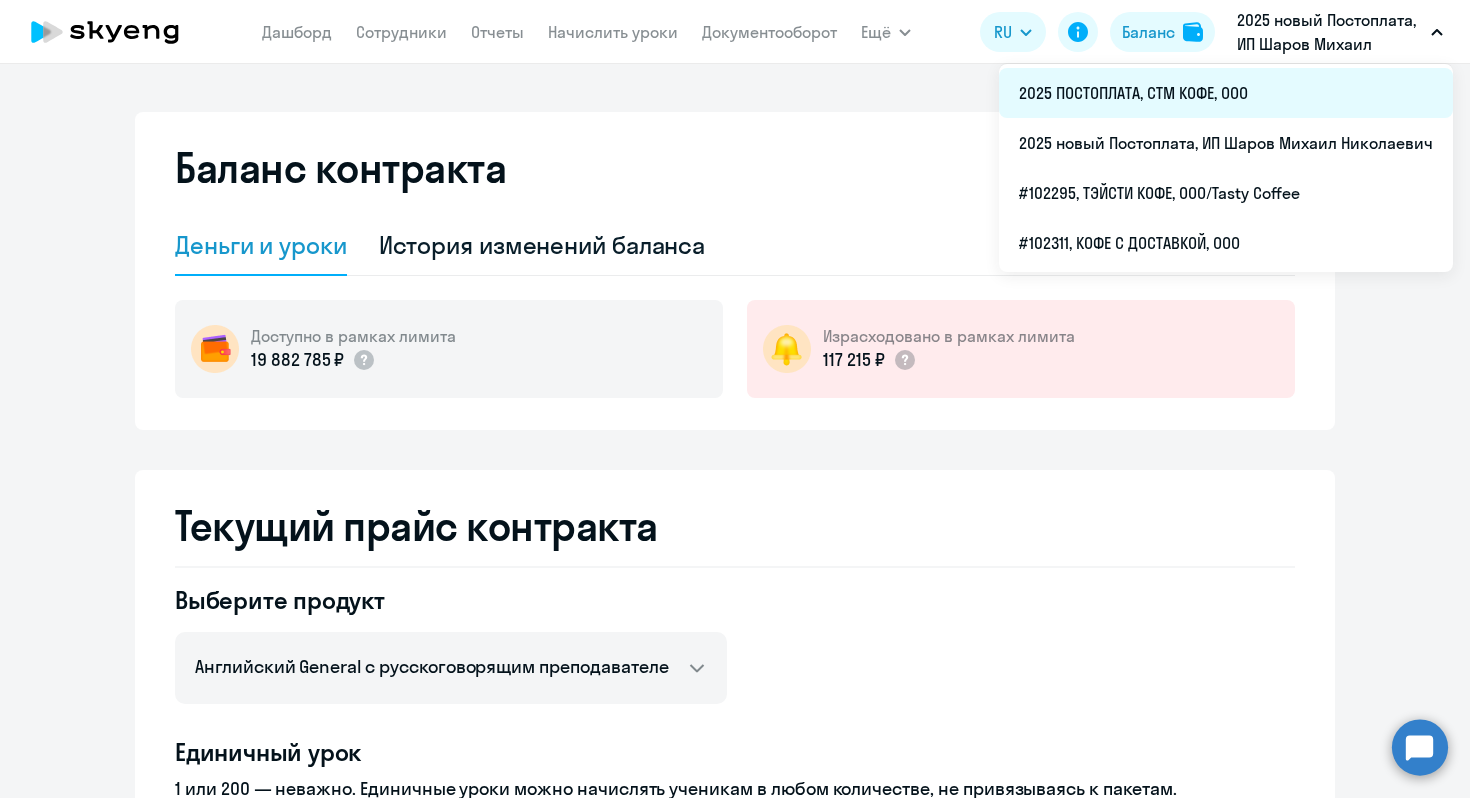 click on "2025 ПОСТОПЛАТА, СТМ КОФЕ, ООО" at bounding box center (1226, 93) 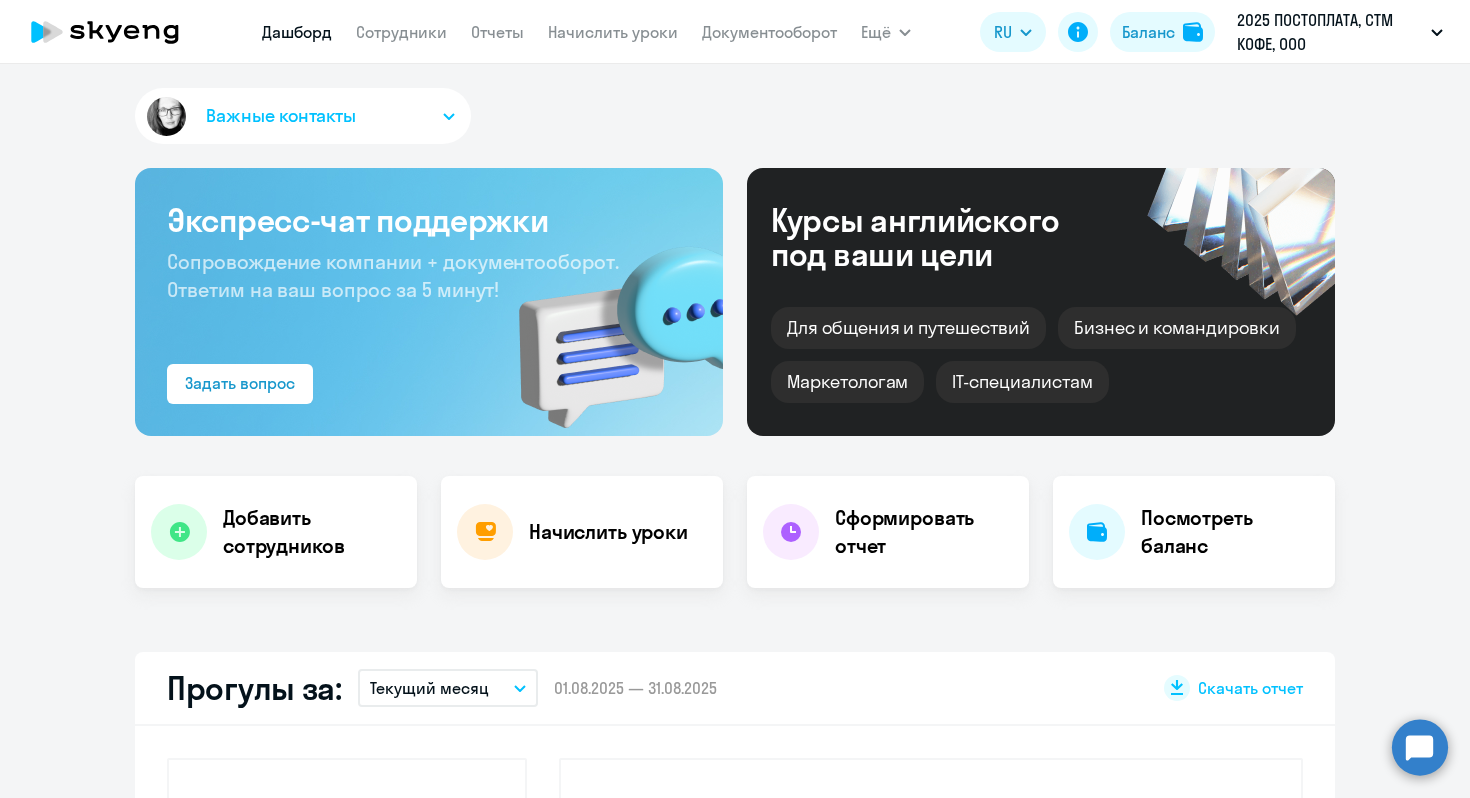 select on "30" 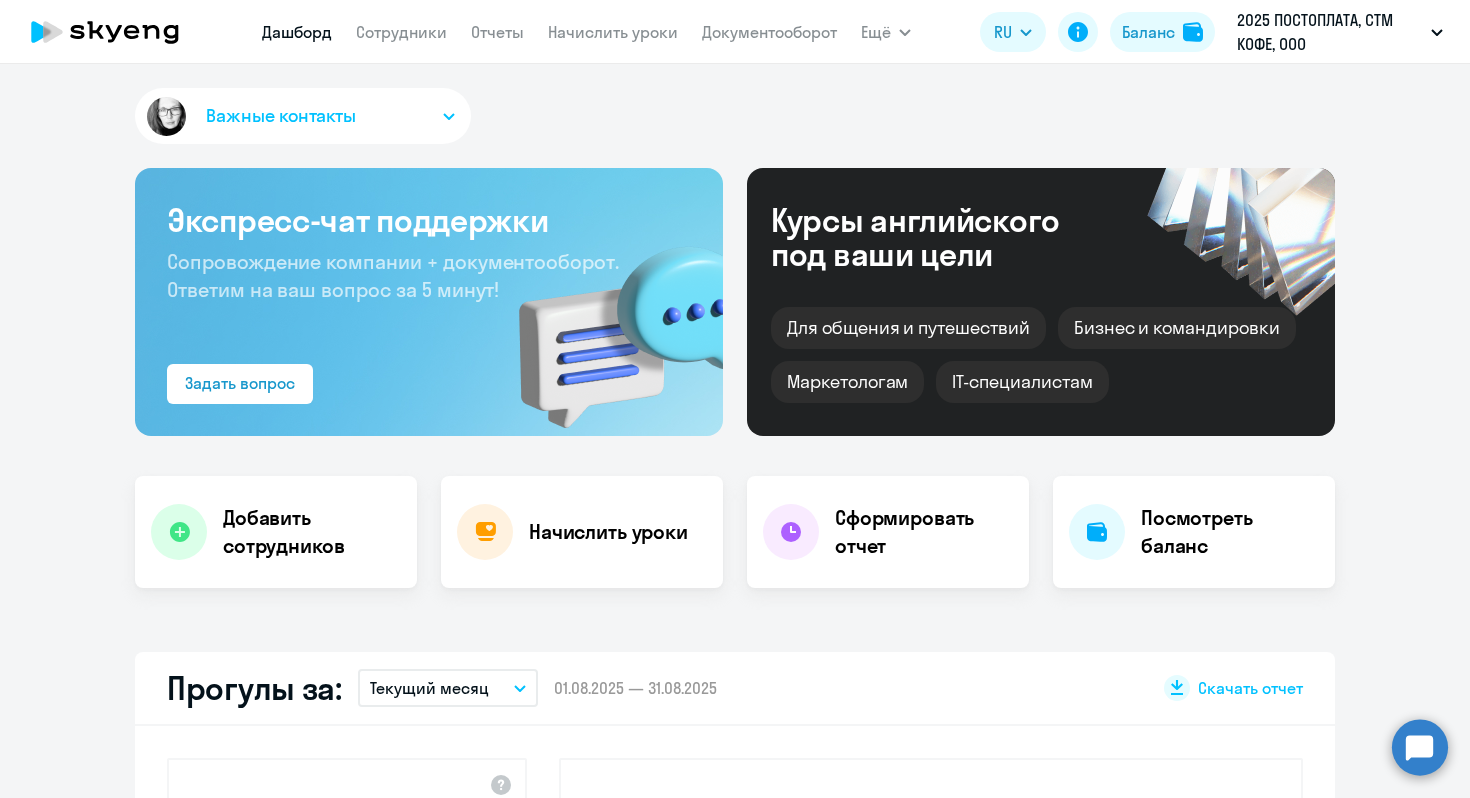 click 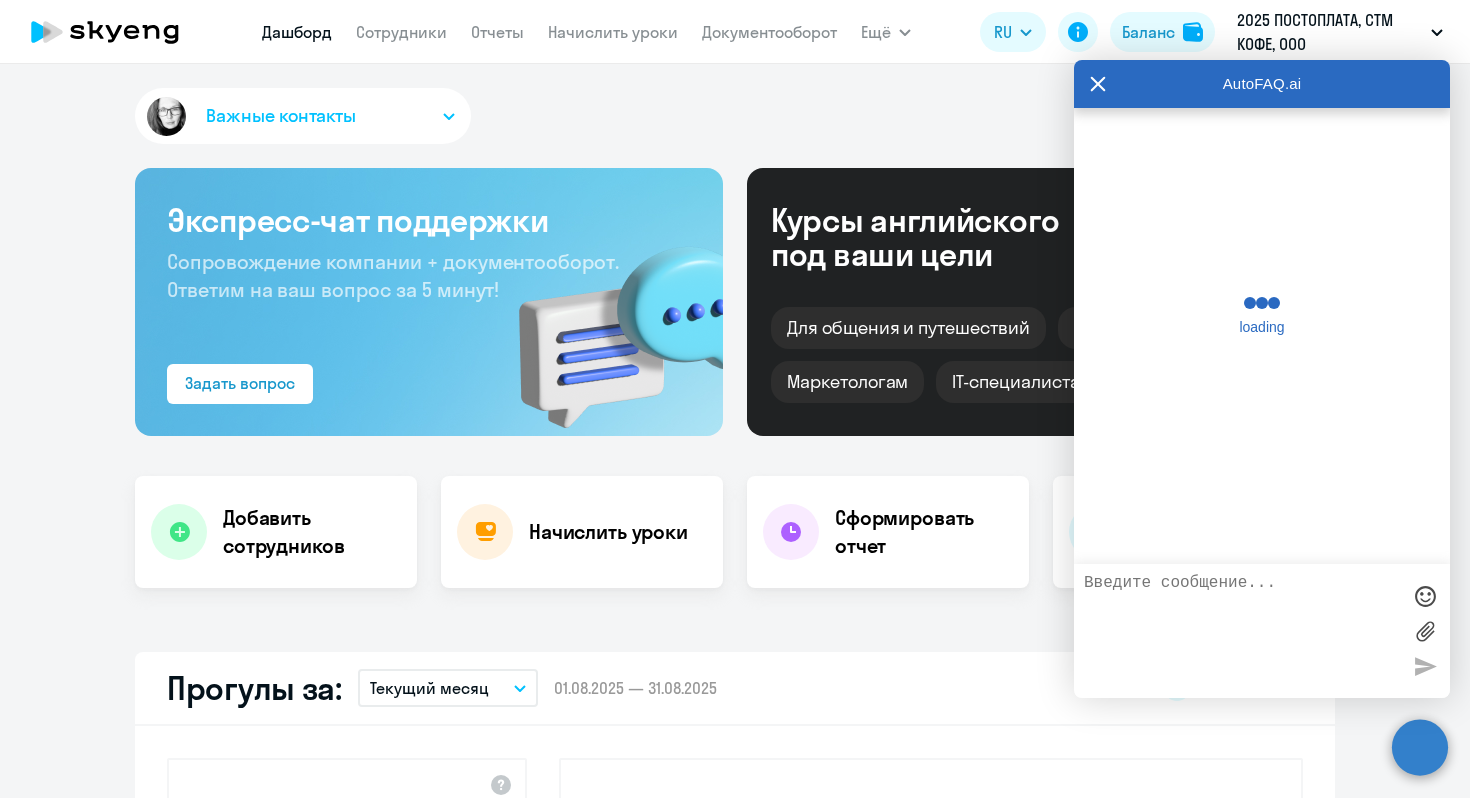 scroll, scrollTop: 456, scrollLeft: 0, axis: vertical 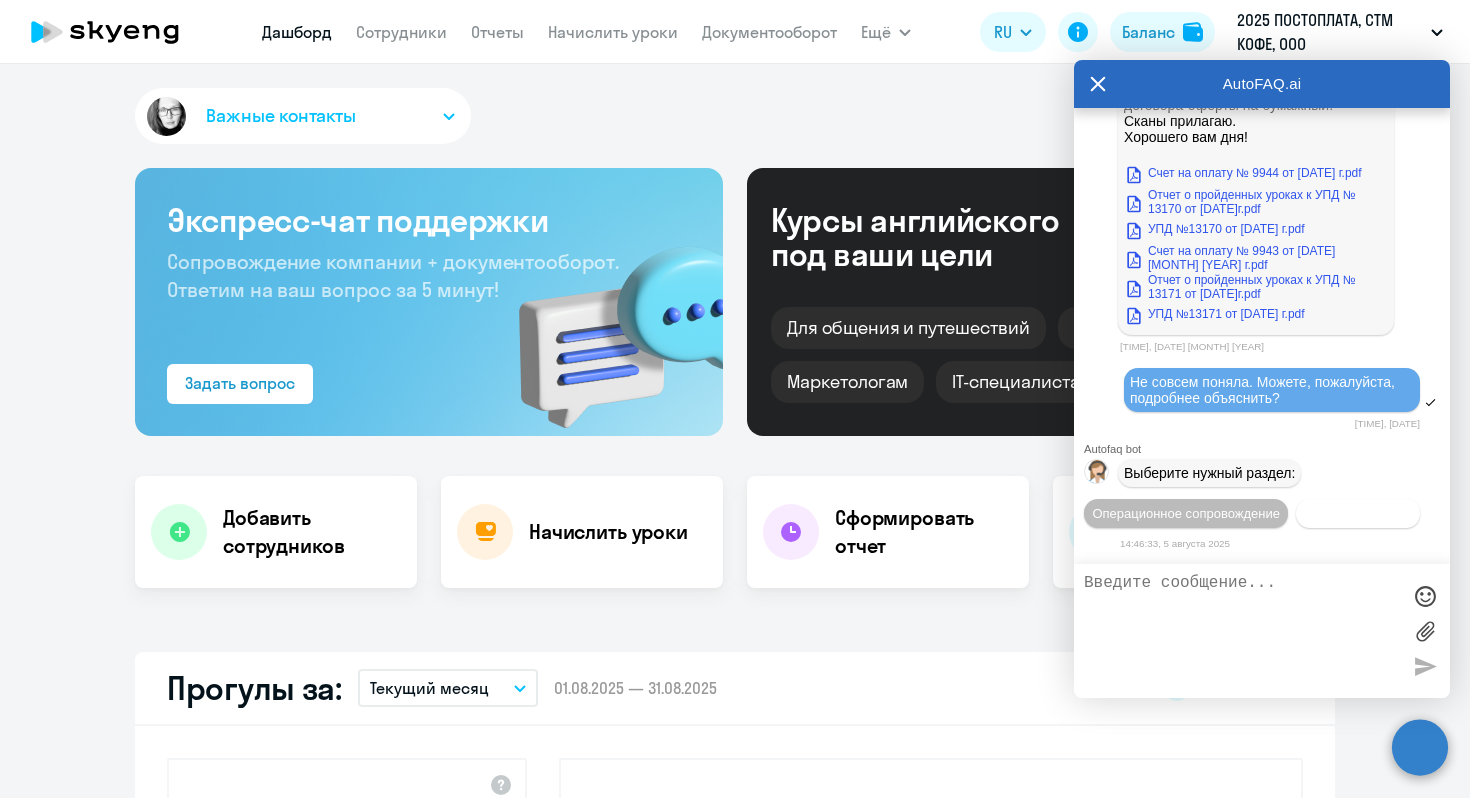 click on "Документооборот" at bounding box center (1358, 513) 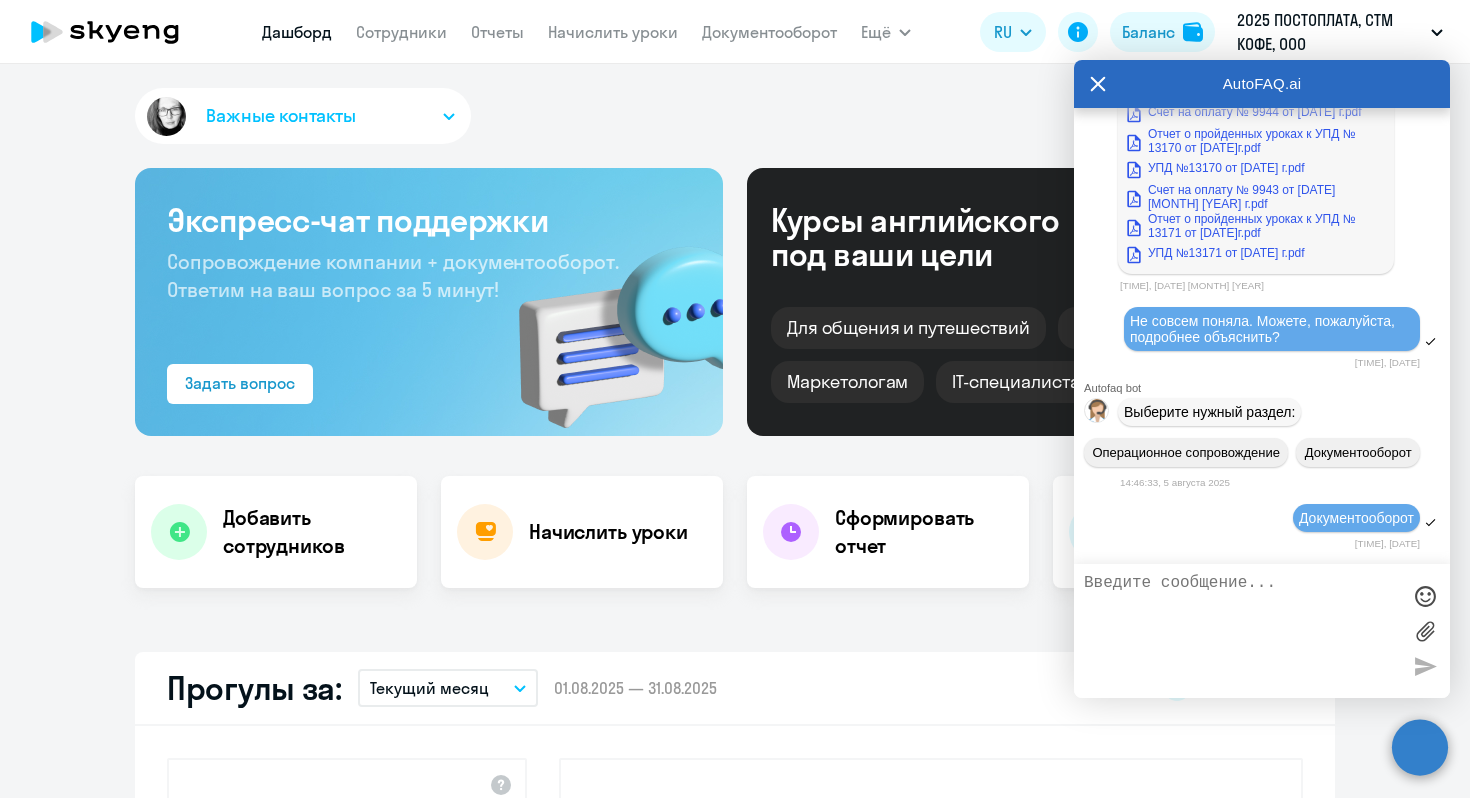 scroll, scrollTop: 25163, scrollLeft: 0, axis: vertical 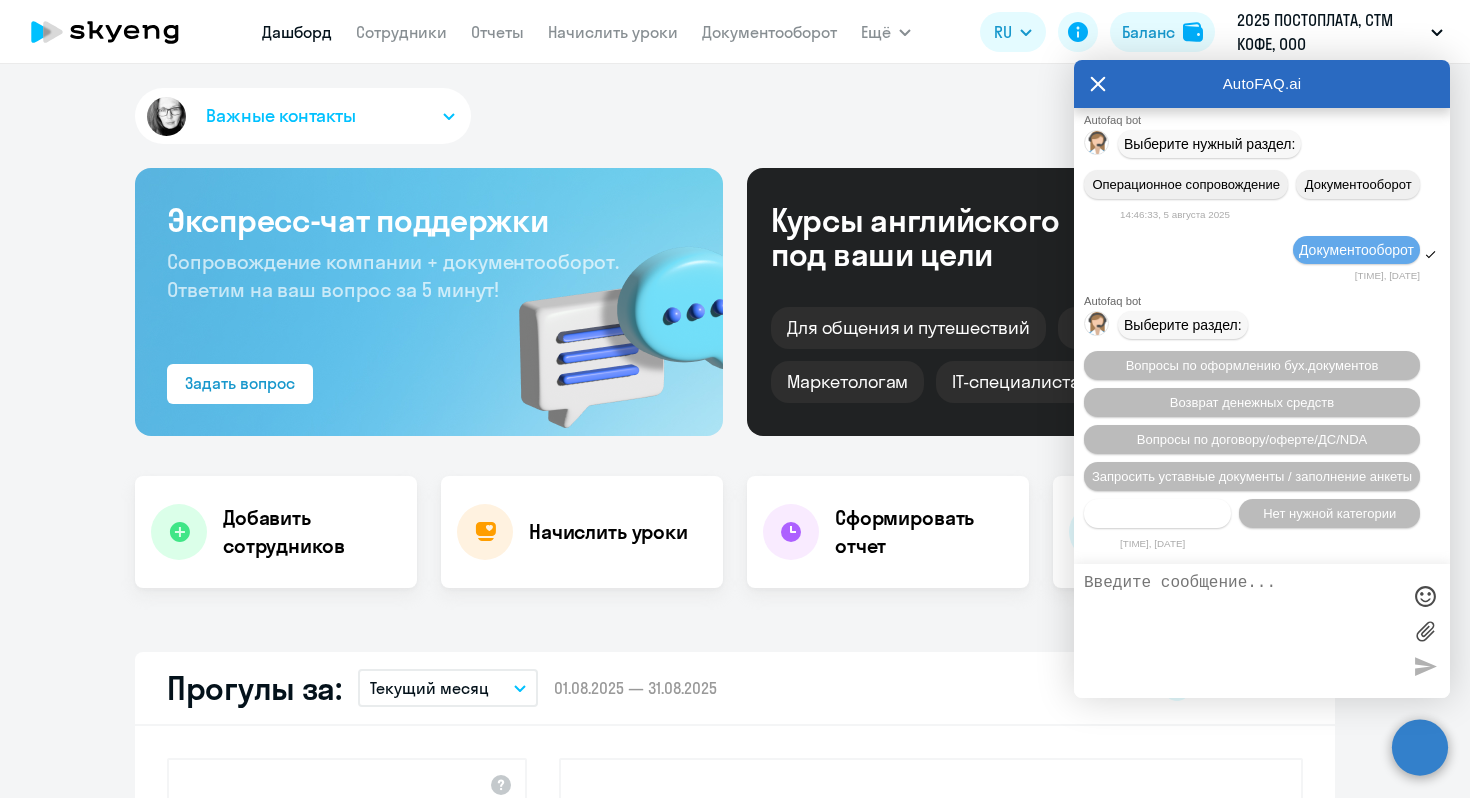 click on "Прочие вопросы" at bounding box center [1158, 513] 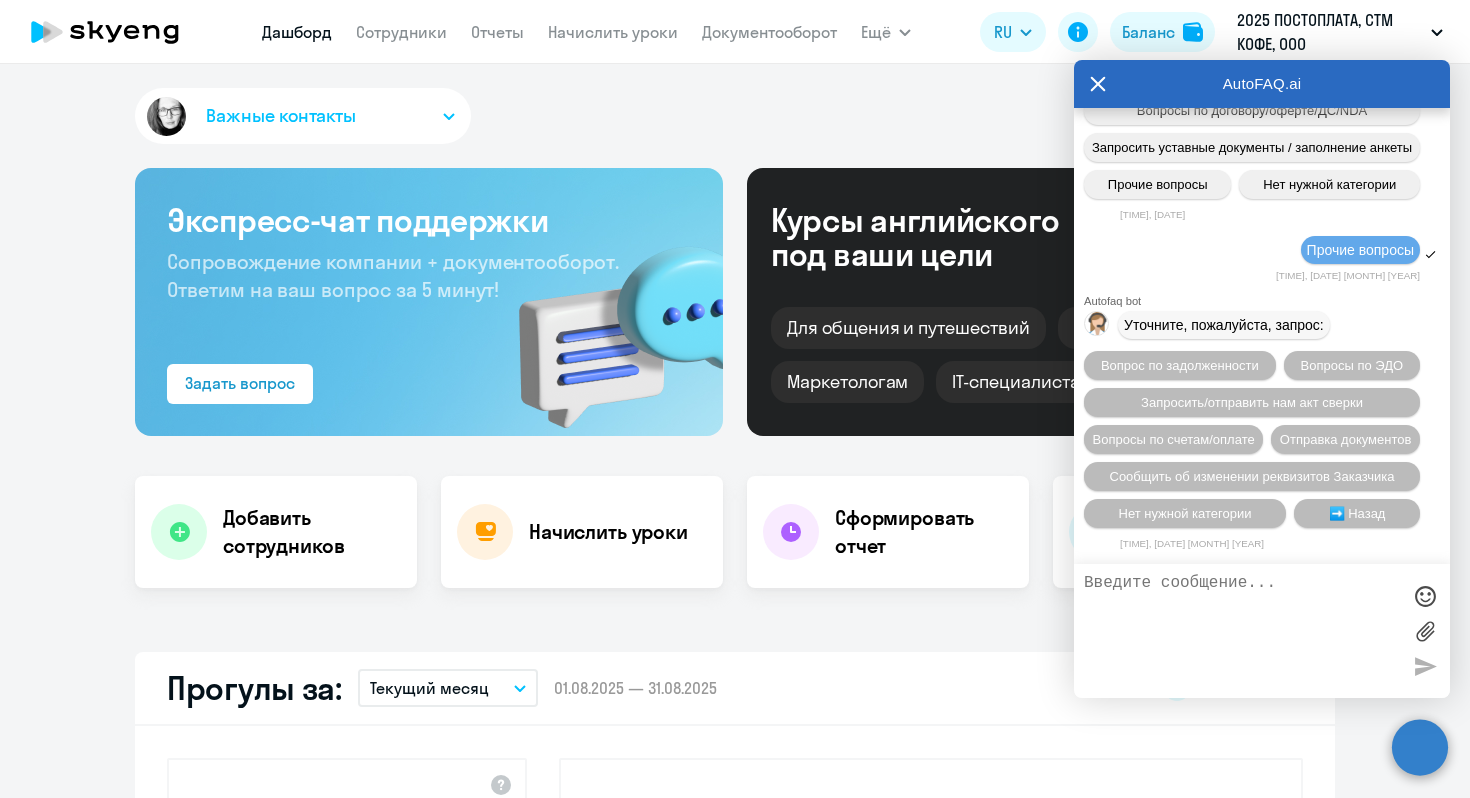 scroll, scrollTop: 25542, scrollLeft: 0, axis: vertical 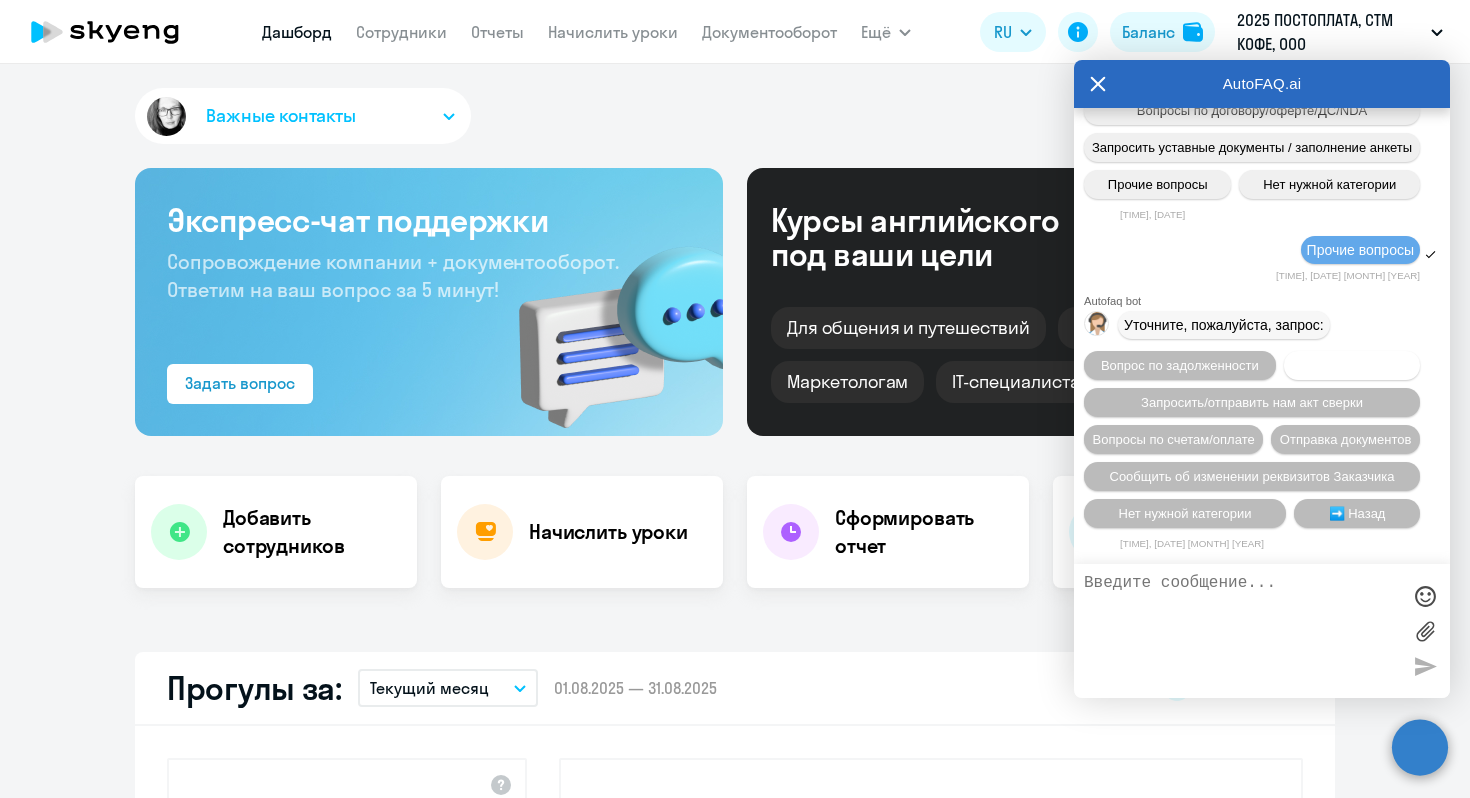 click on "Вопросы по ЭДО" at bounding box center (1352, 365) 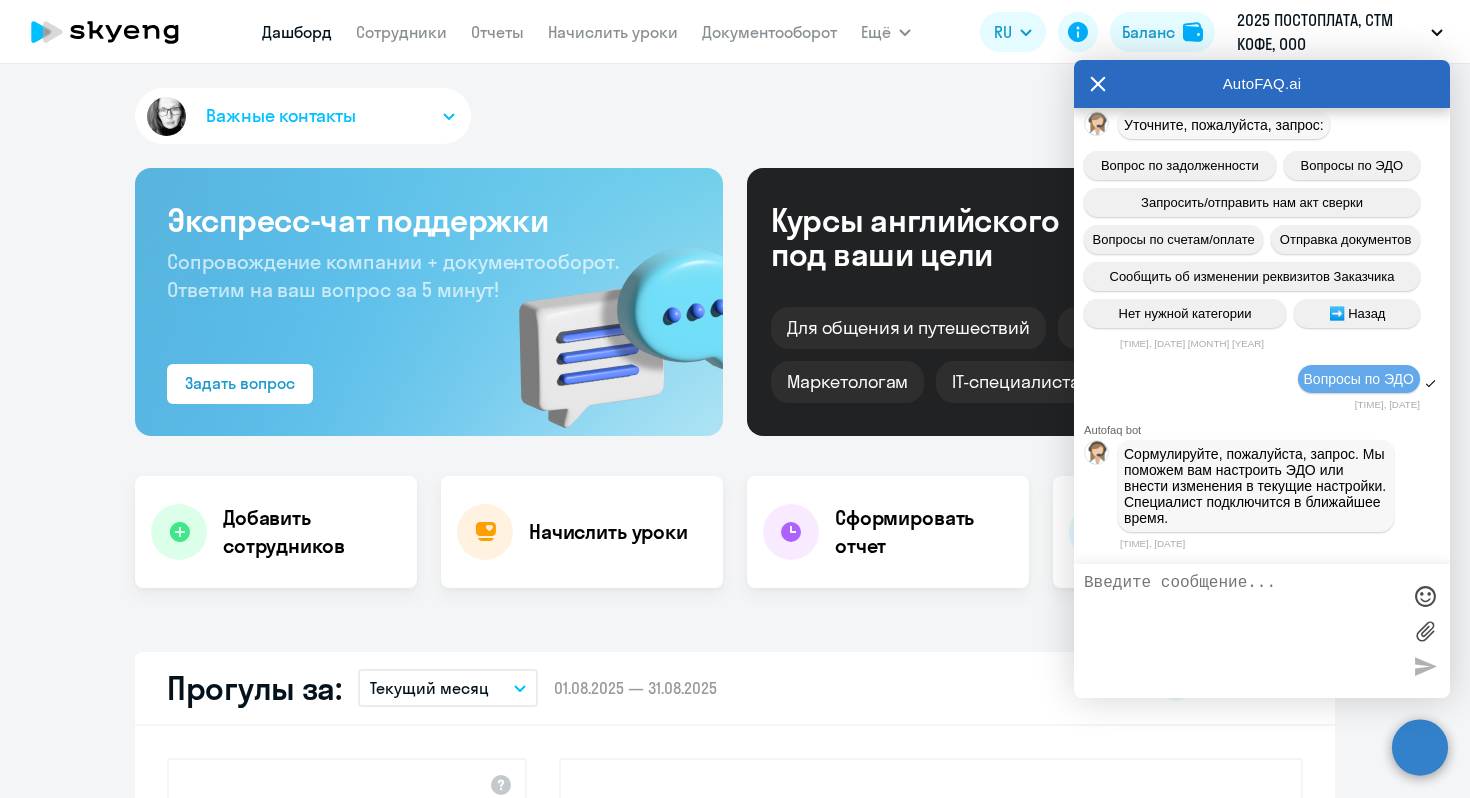 scroll, scrollTop: 24917, scrollLeft: 0, axis: vertical 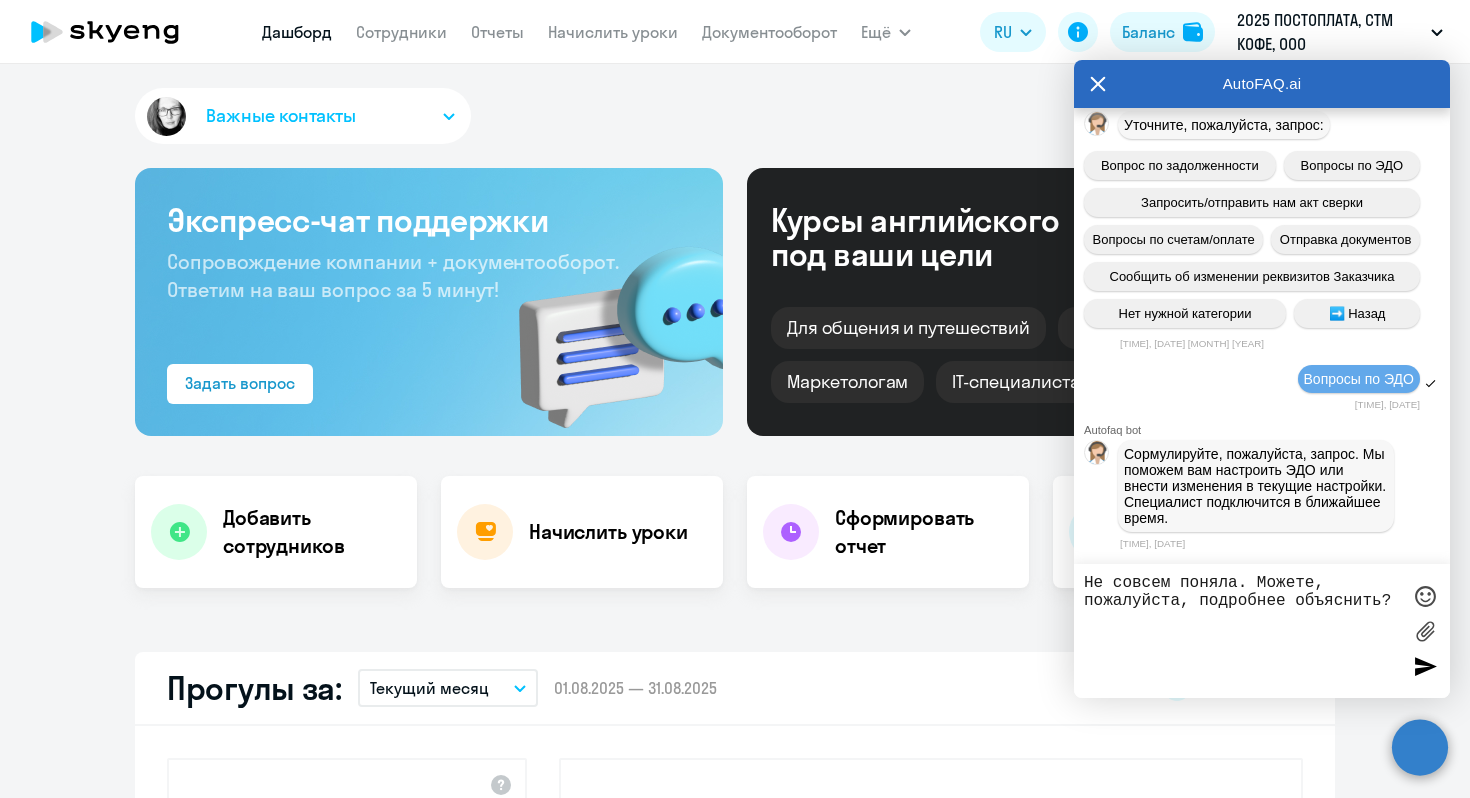 drag, startPoint x: 1233, startPoint y: 581, endPoint x: 1342, endPoint y: 727, distance: 182.20044 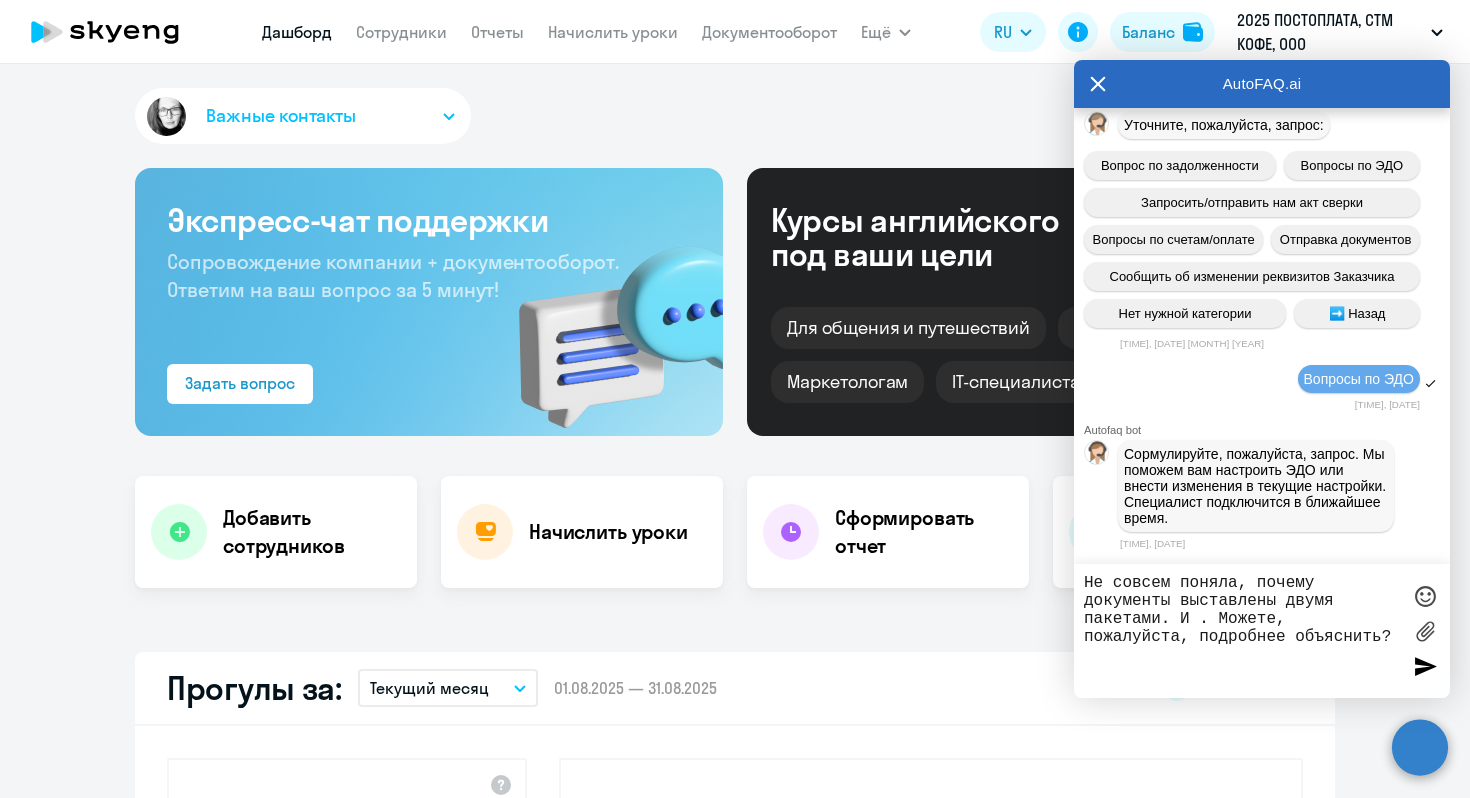 click on "Счет на оплату № 9944 от [DATE] г.pdf" at bounding box center [1243, -685] 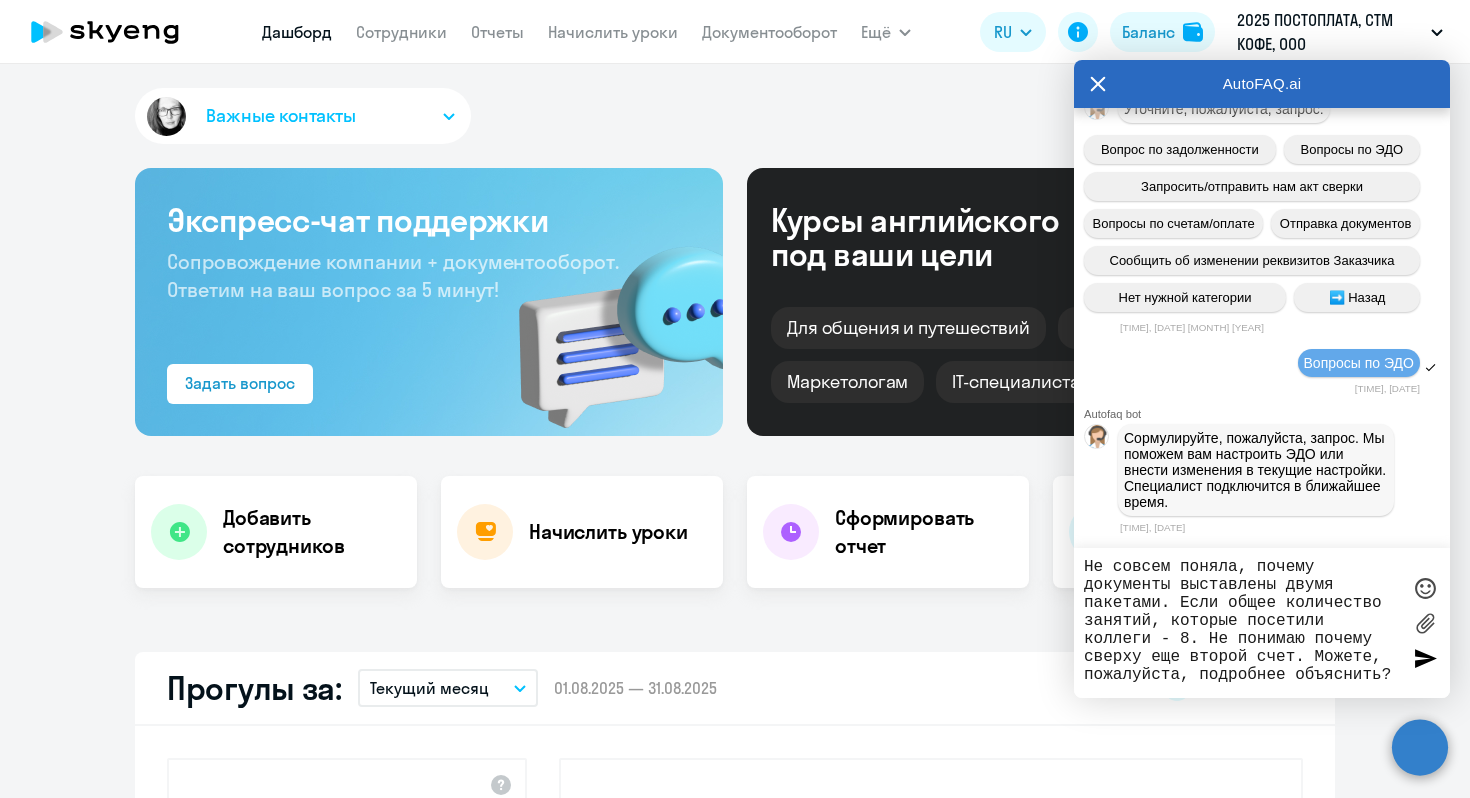 click on "Не совсем поняла, почему документы выставлены двумя пакетами. Если общее количество занятий, которые посетили коллеги - 8. Не понимаю почему сверху еще второй счет. Можете, пожалуйста, подробнее объяснить?" at bounding box center (1242, 623) 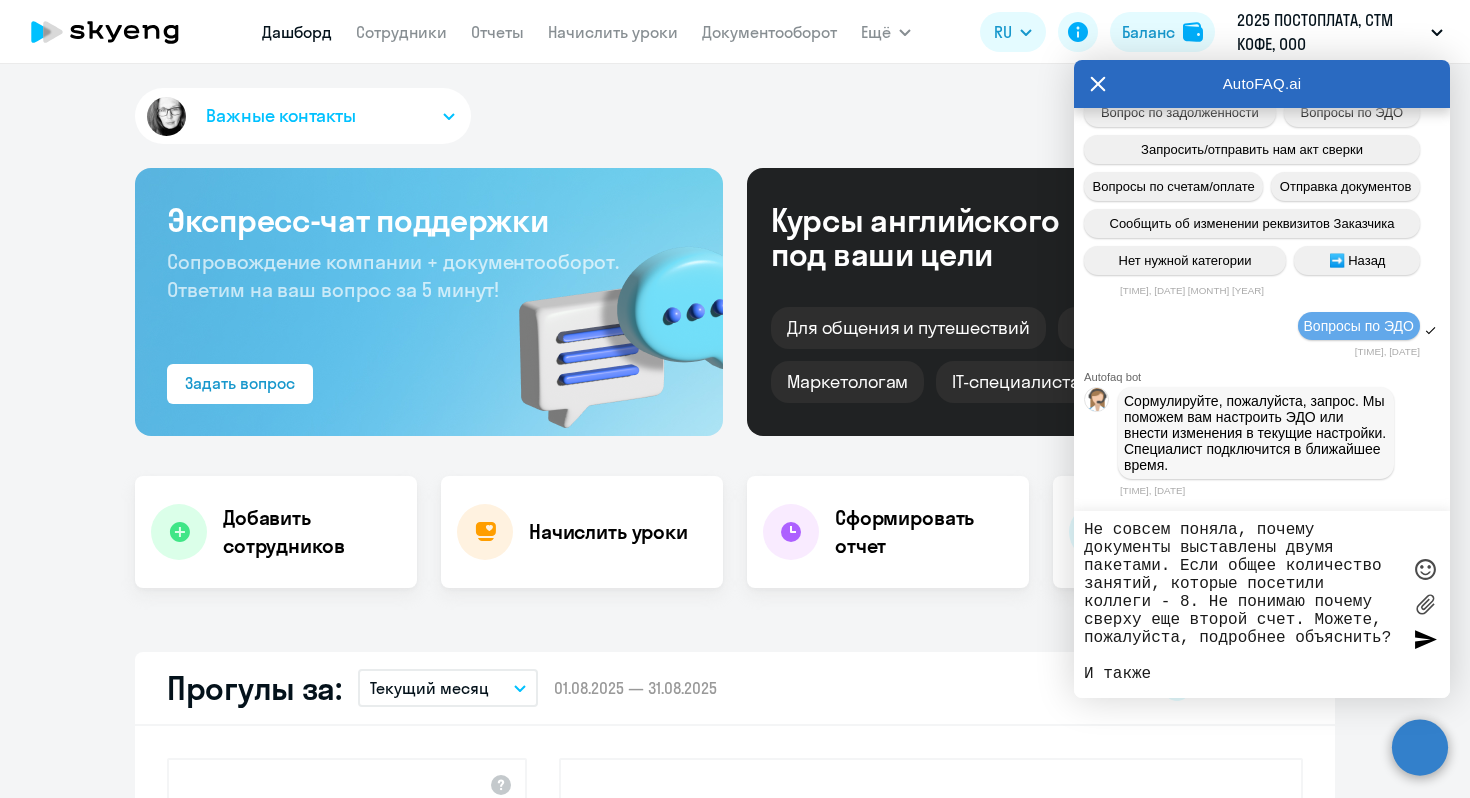 paste on "Мы работаем по тарифу «Постоплата» — [PRICE] рублей за одно занятие" 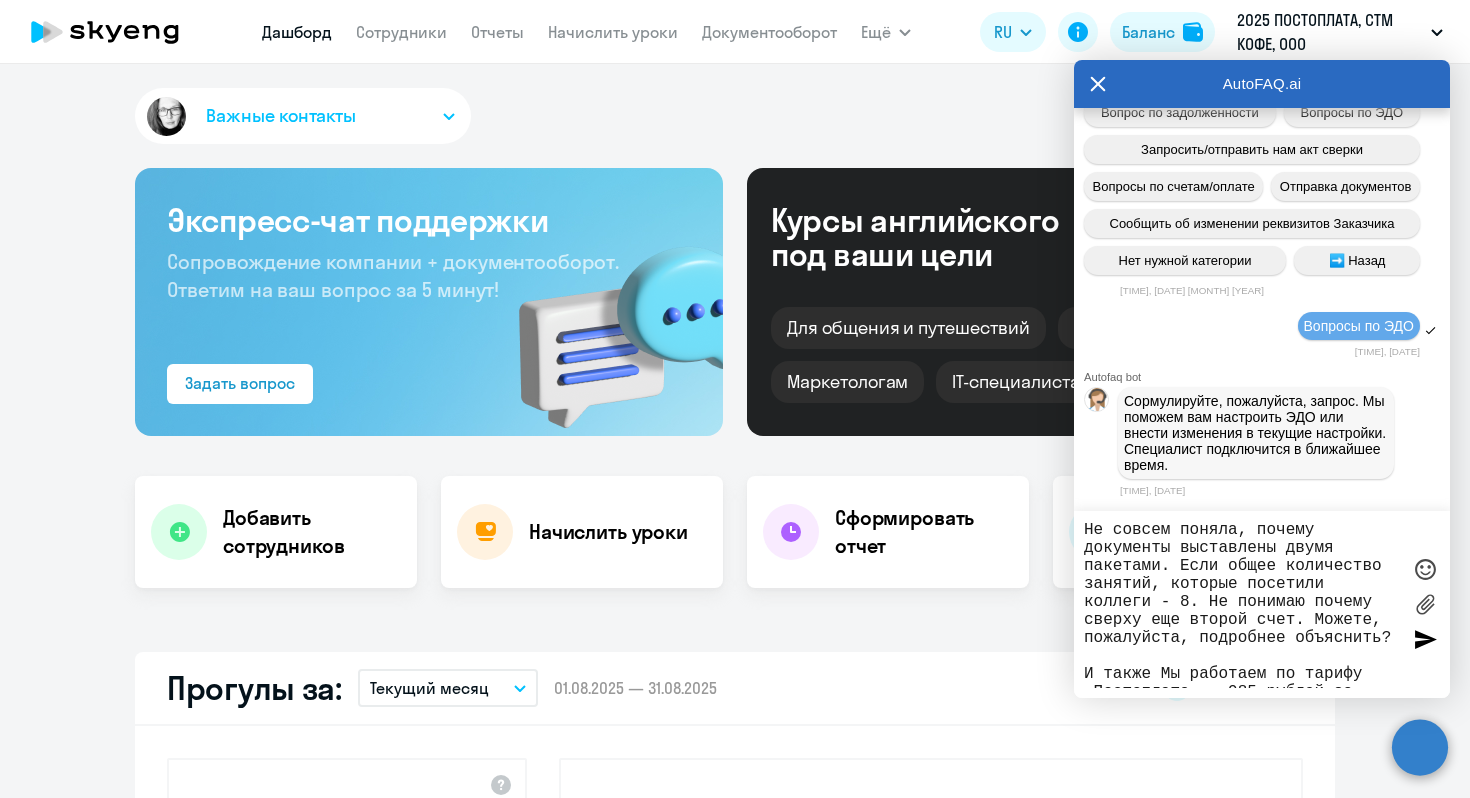 scroll, scrollTop: 13, scrollLeft: 0, axis: vertical 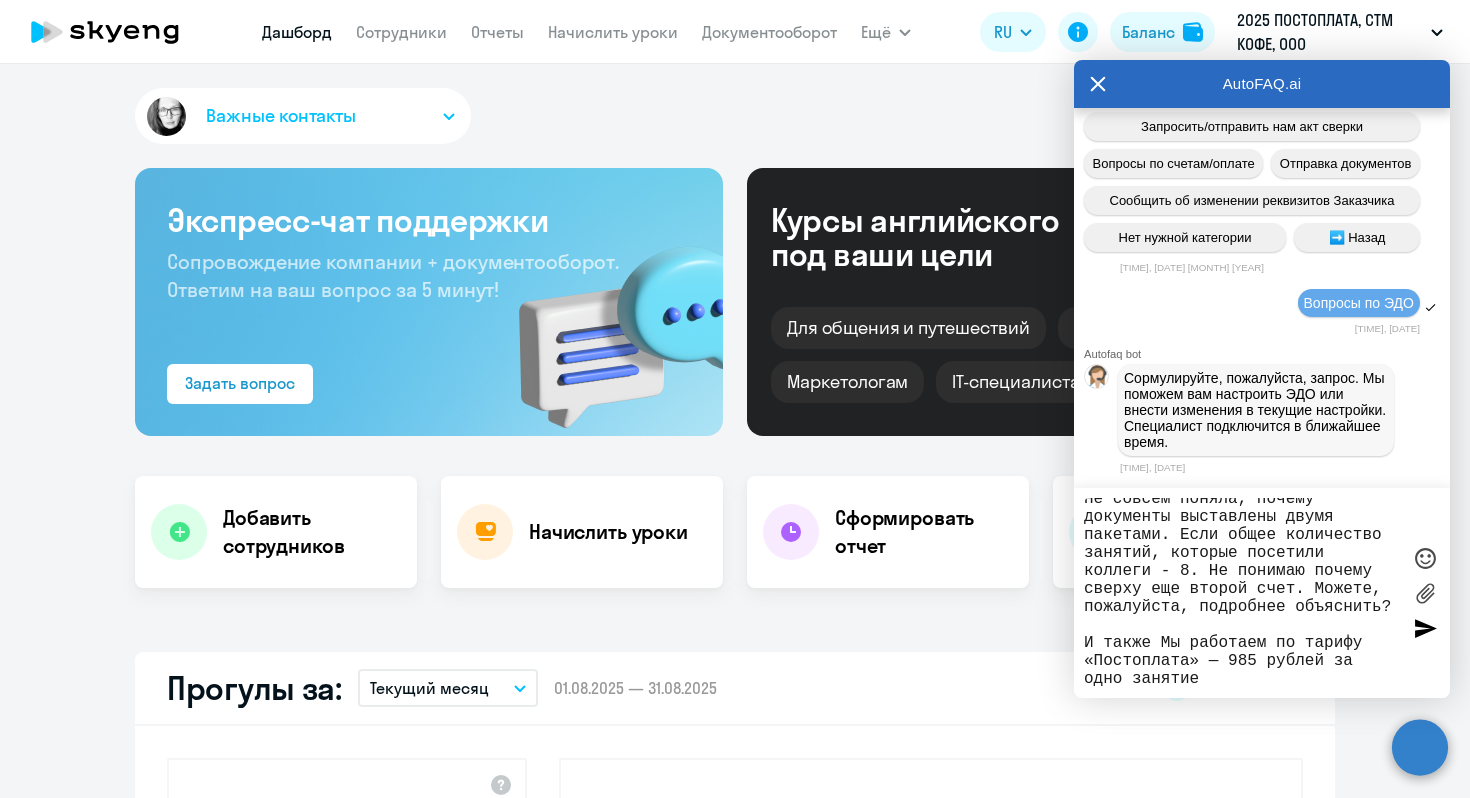click on "Не совсем поняла, почему документы выставлены двумя пакетами. Если общее количество занятий, которые посетили коллеги - 8. Не понимаю почему сверху еще второй счет. Можете, пожалуйста, подробнее объяснить?
И также Мы работаем по тарифу «Постоплата» — 985 рублей за одно занятие" at bounding box center [1242, 593] 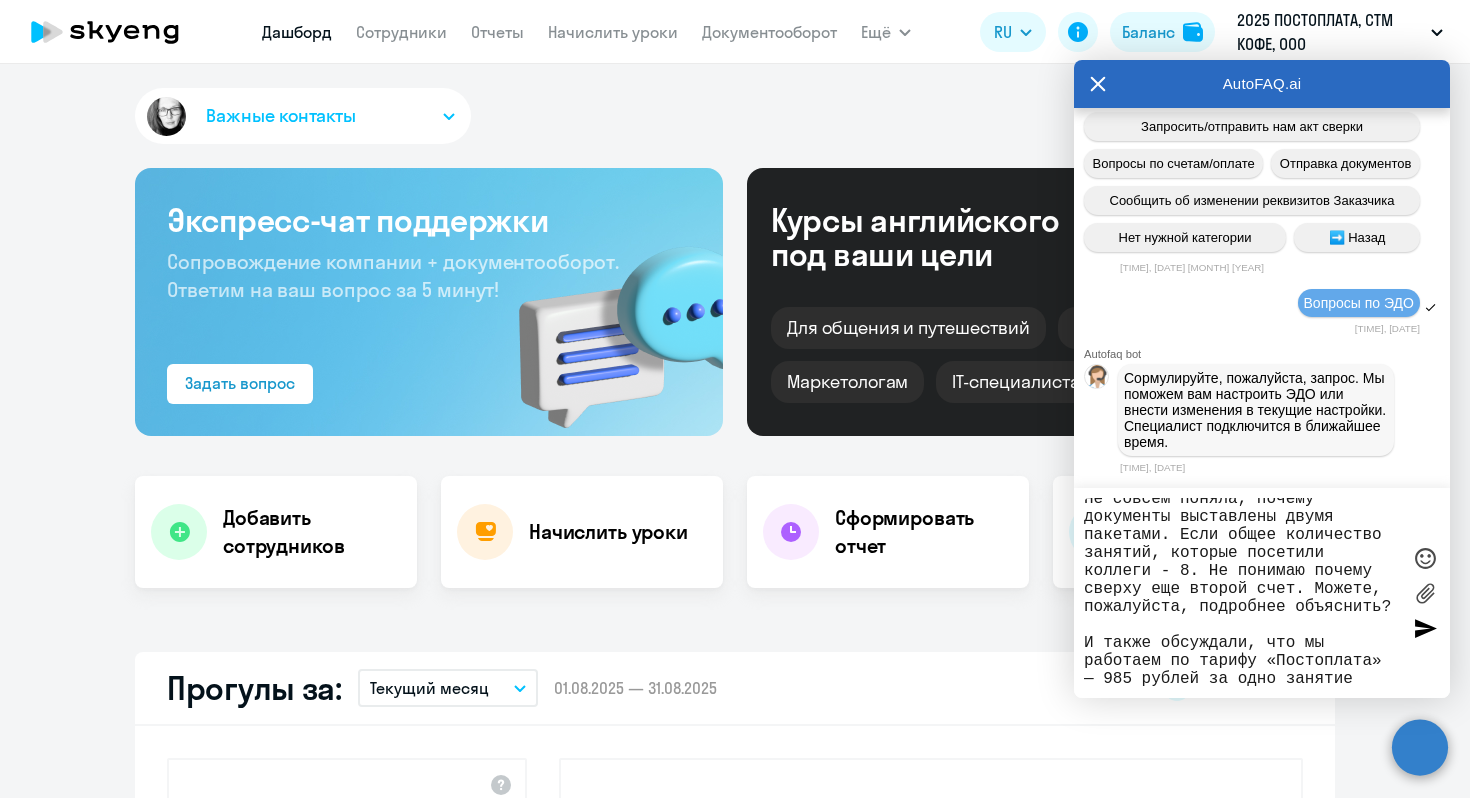 click on "Не совсем поняла, почему документы выставлены двумя пакетами. Если общее количество занятий, которые посетили коллеги - 8. Не понимаю почему сверху еще второй счет. Можете, пожалуйста, подробнее объяснить?
И также обсуждали, что мы работаем по тарифу «Постоплата» — 985 рублей за одно занятие" at bounding box center (1242, 593) 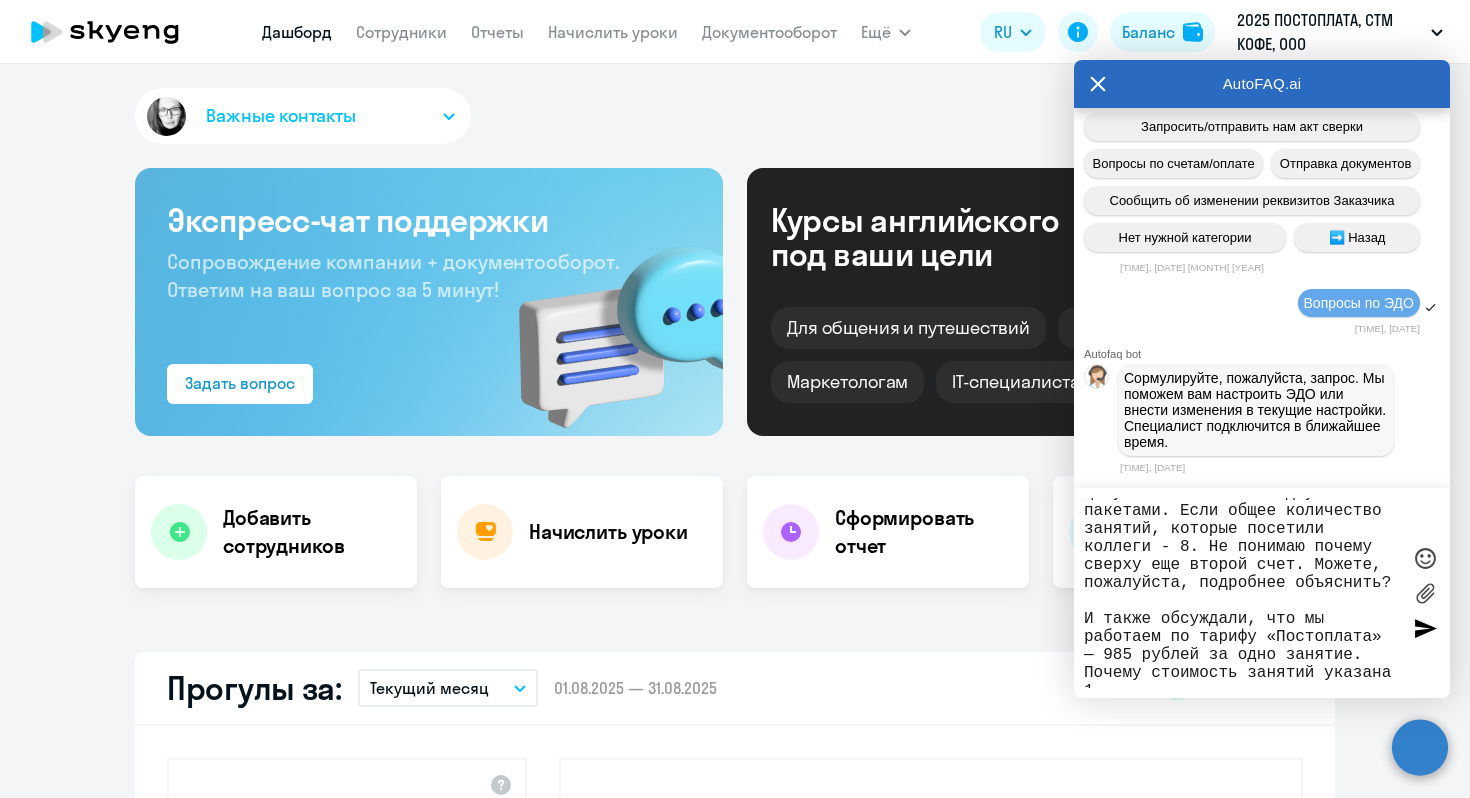 scroll, scrollTop: 50, scrollLeft: 0, axis: vertical 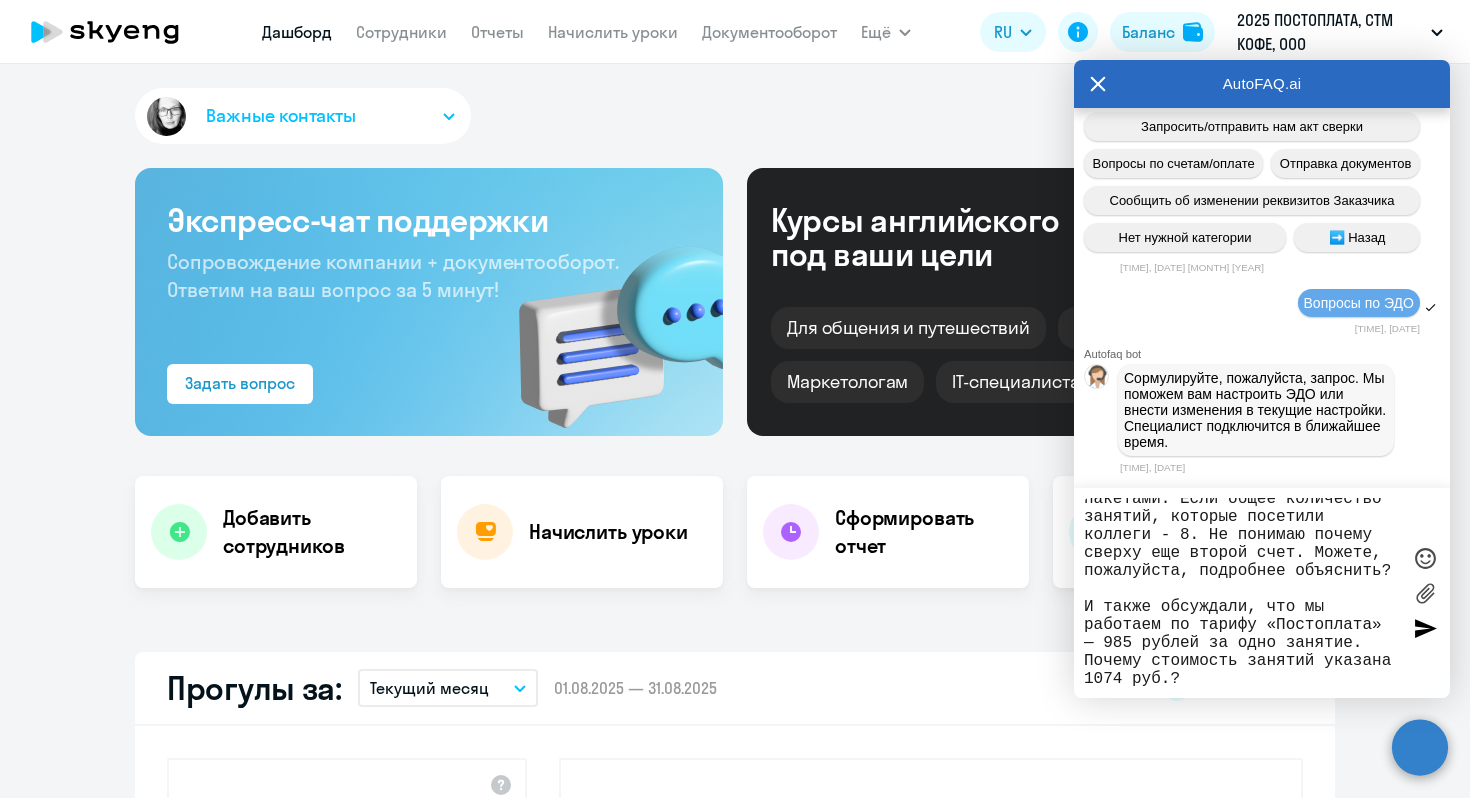 click on "Не совсем поняла, почему документы выставлены двумя пакетами. Если общее количество занятий, которые посетили коллеги - 8. Не понимаю почему сверху еще второй счет. Можете, пожалуйста, подробнее объяснить?
И также обсуждали, что мы работаем по тарифу «Постоплата» — 985 рублей за одно занятие. Почему стоимость занятий указана 1074 руб.?" at bounding box center (1242, 593) 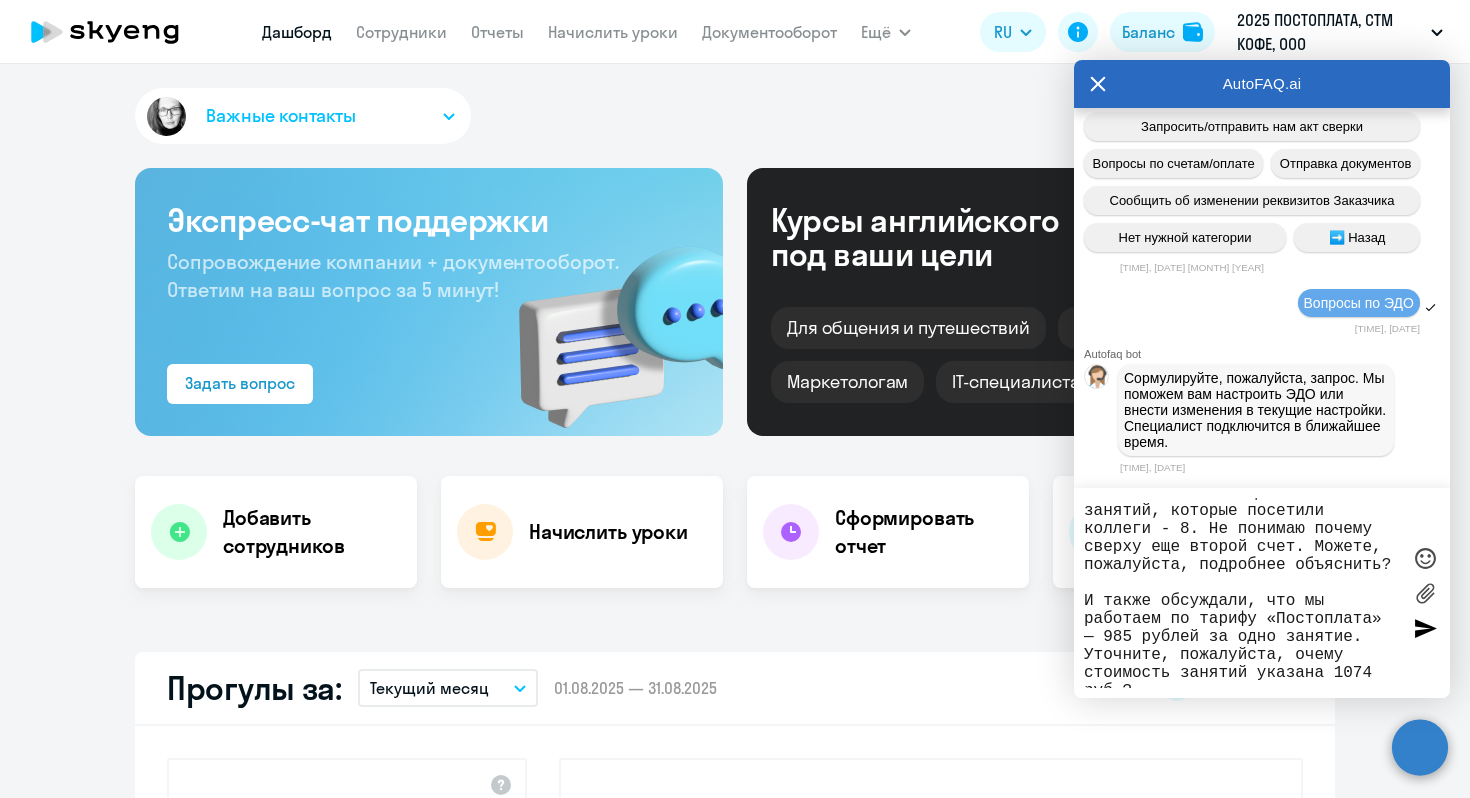 type on "Не совсем поняла, почему документы выставлены двумя пакетами. Если общее количество занятий, которые посетили коллеги - 8. Не понимаю почему сверху еще второй счет. Можете, пожалуйста, подробнее объяснить?
И также обсуждали, что мы работаем по тарифу «Постоплата» — [PRICE] рублей за одно занятие. Уточните, пожалуйста, почему стоимость занятий указана [PRICE]" 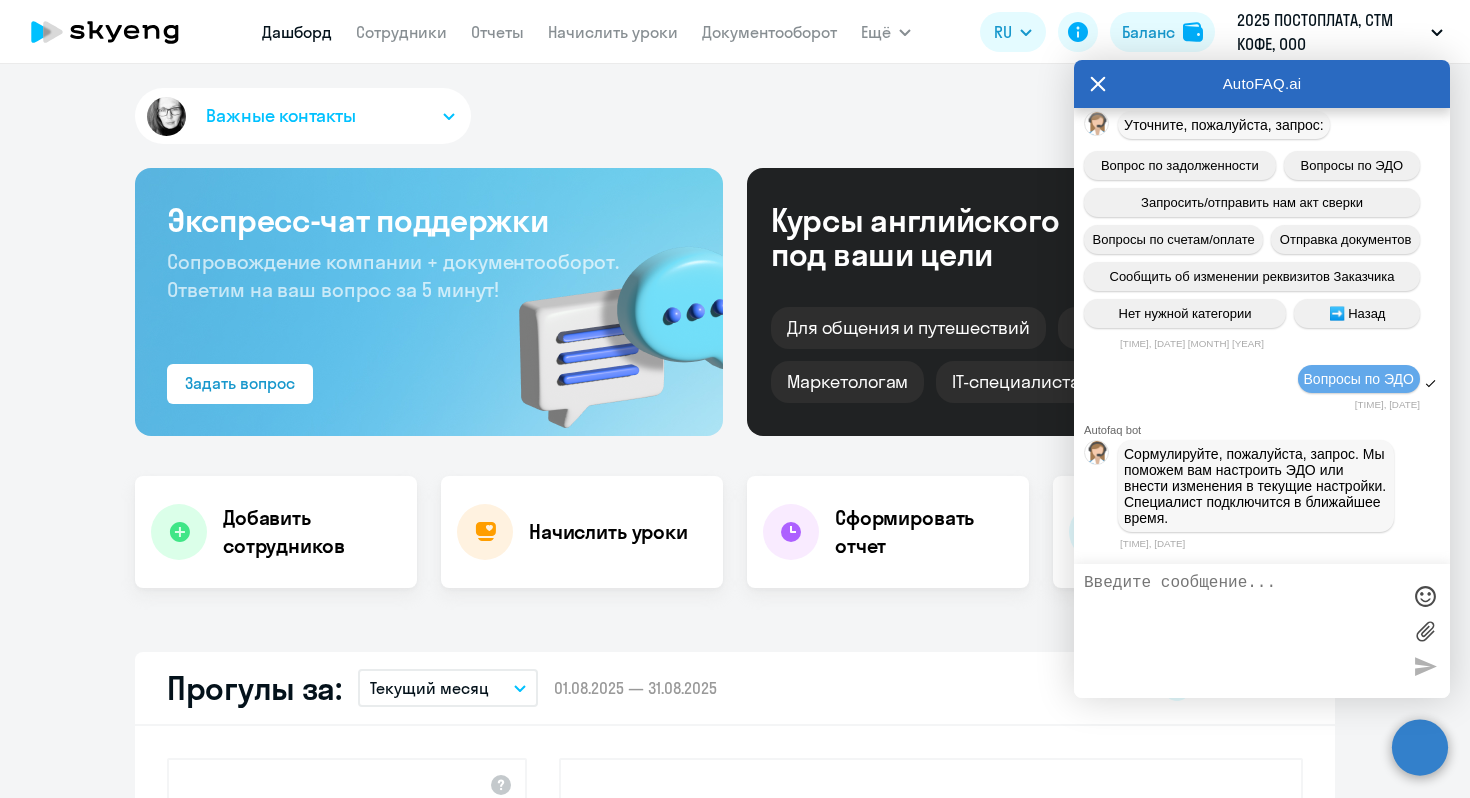 scroll, scrollTop: 0, scrollLeft: 0, axis: both 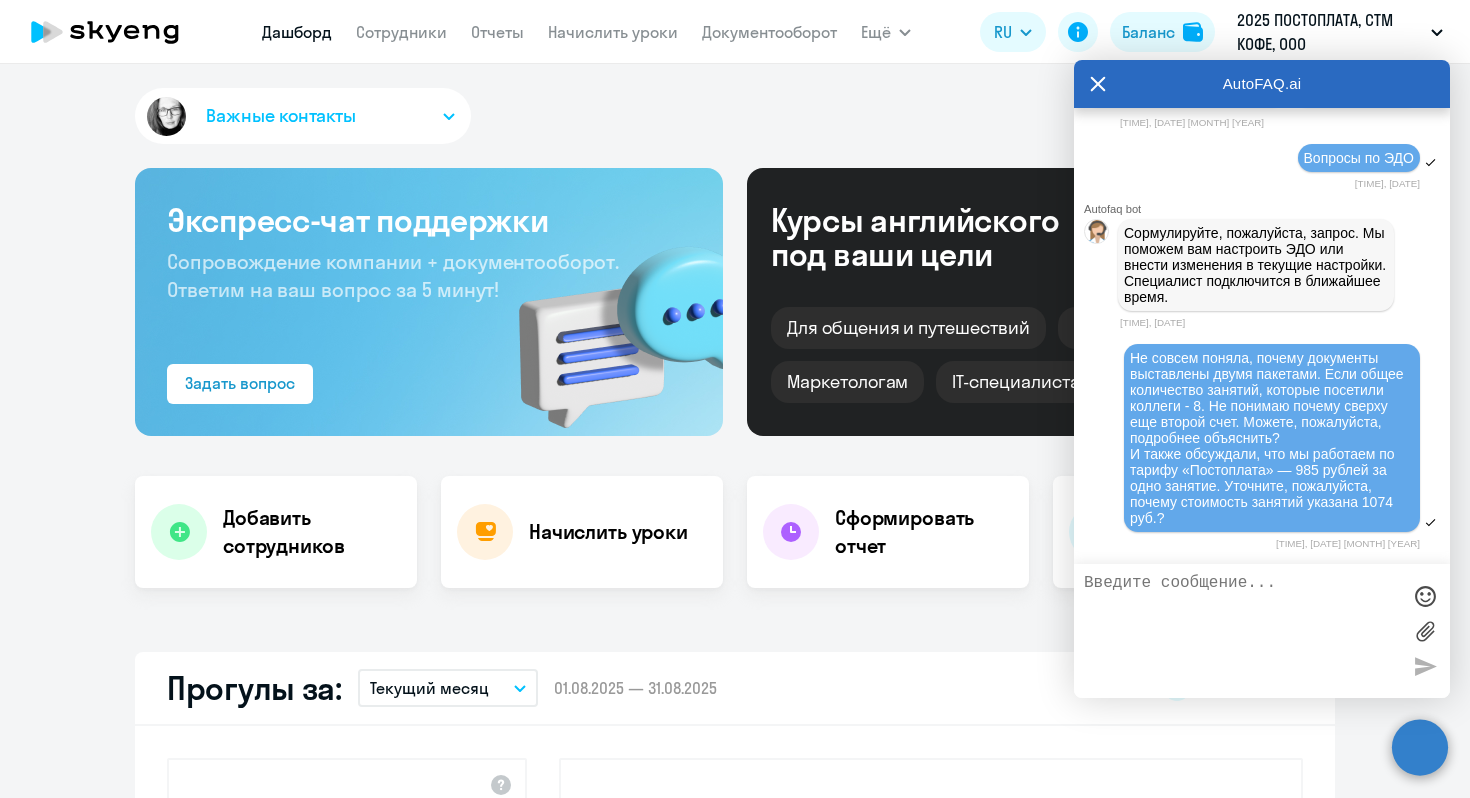 type 